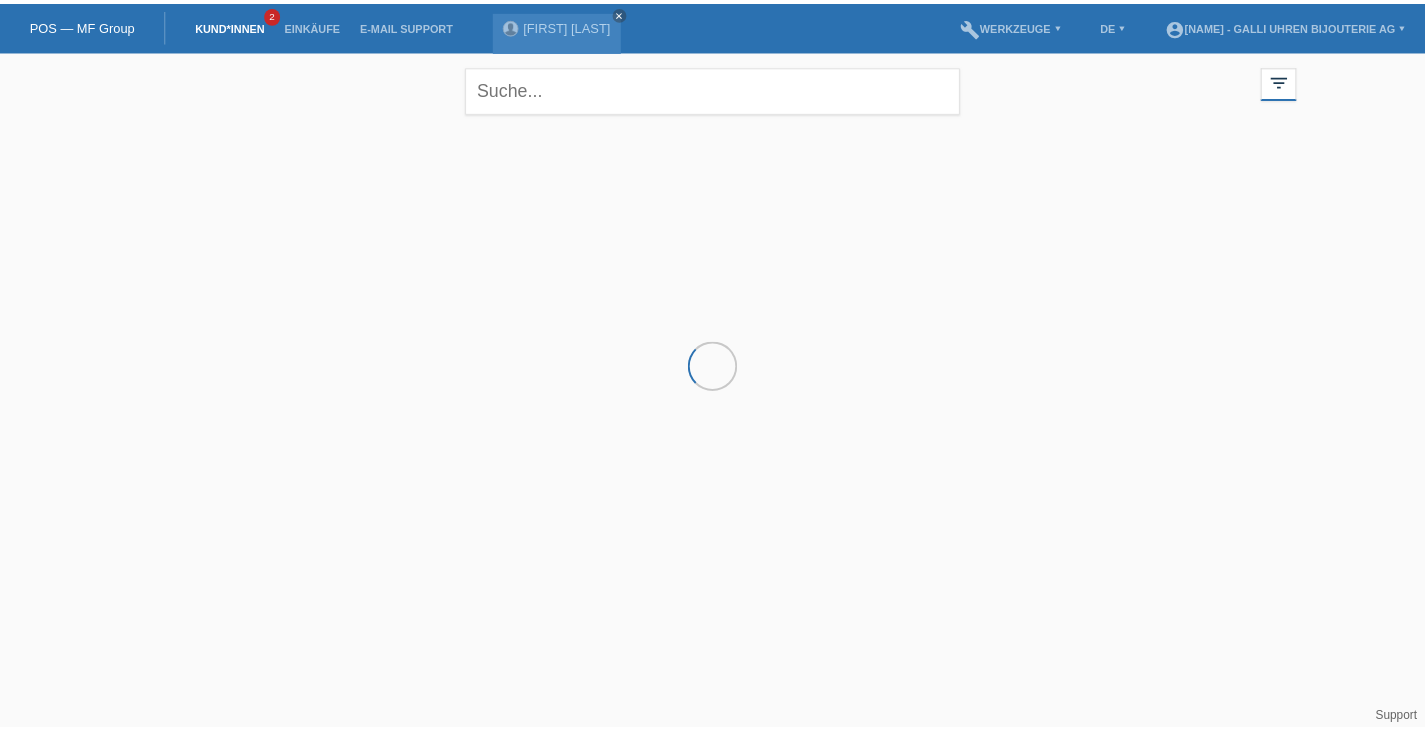 scroll, scrollTop: 0, scrollLeft: 0, axis: both 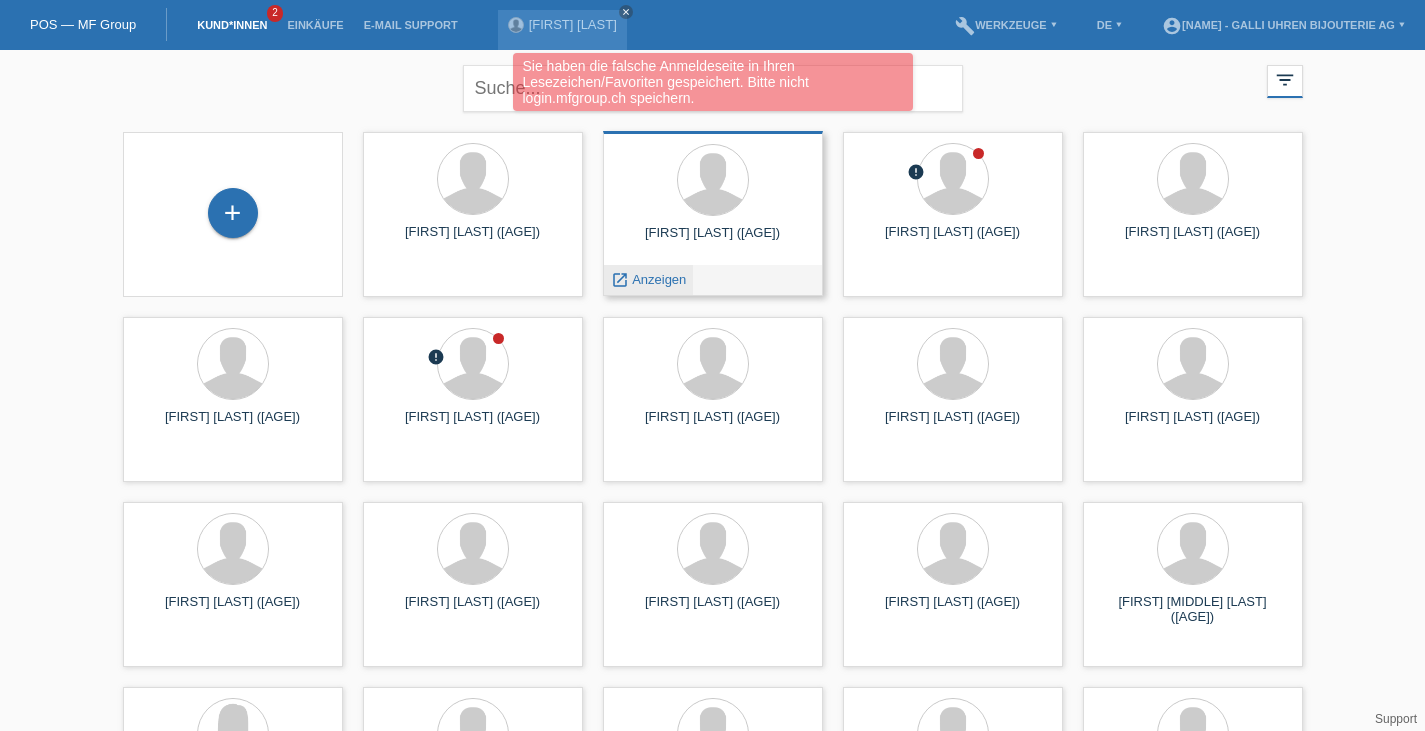 click on "Anzeigen" at bounding box center (419, 310) 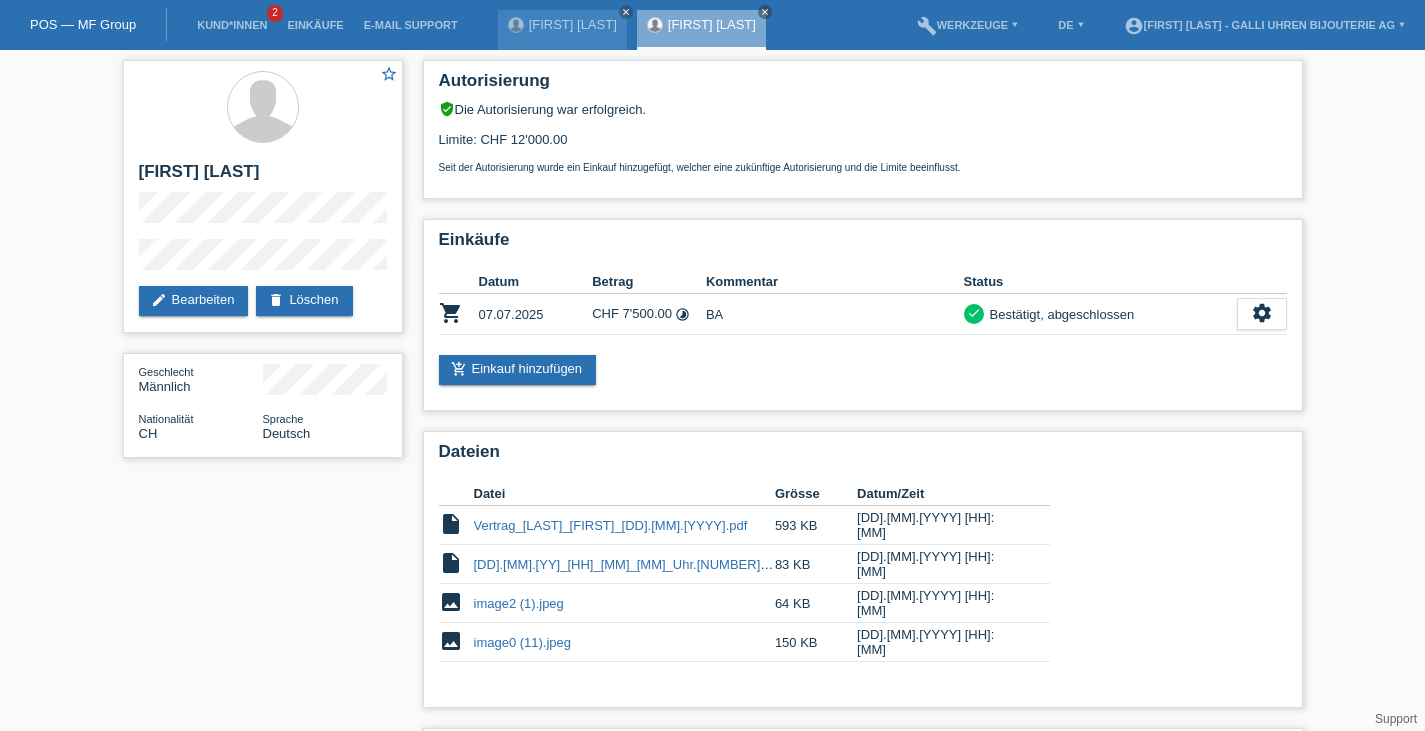 scroll, scrollTop: 0, scrollLeft: 0, axis: both 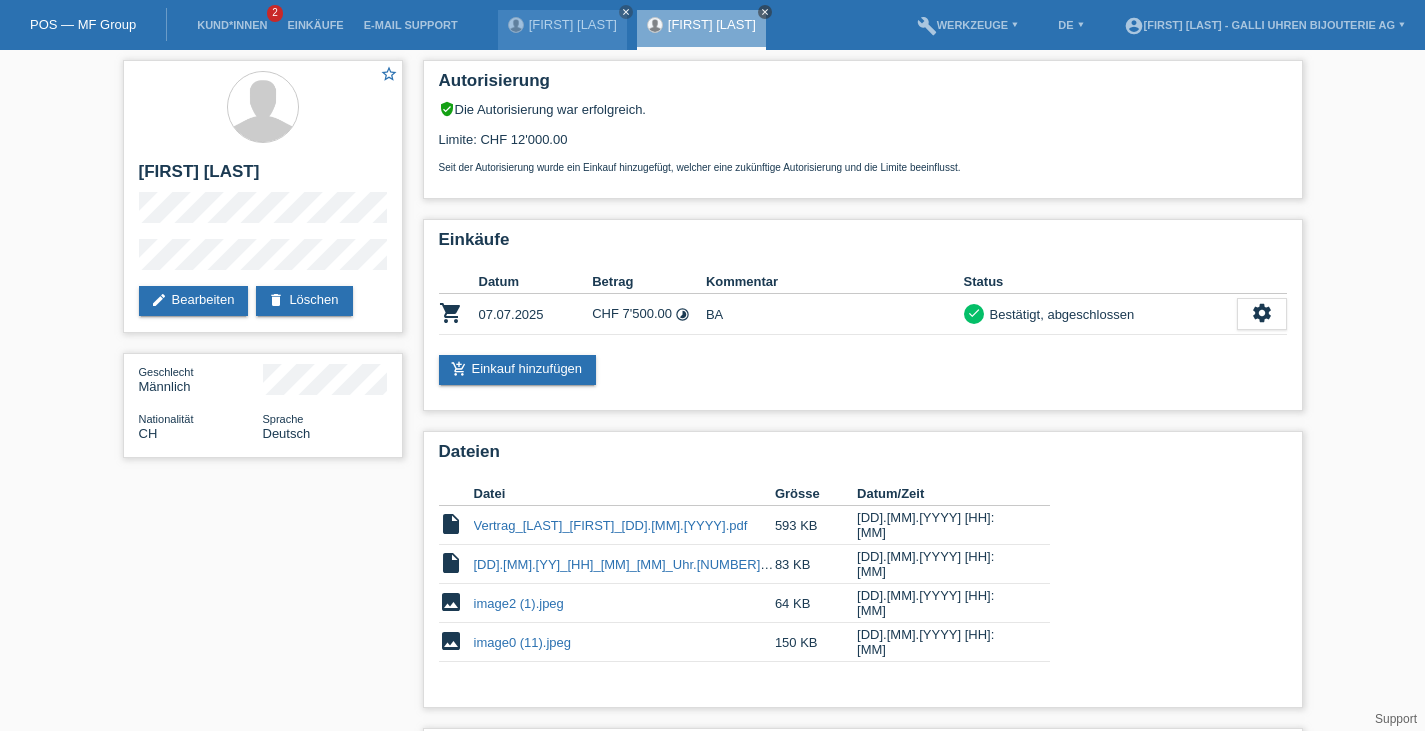 click on "close" at bounding box center [765, 12] 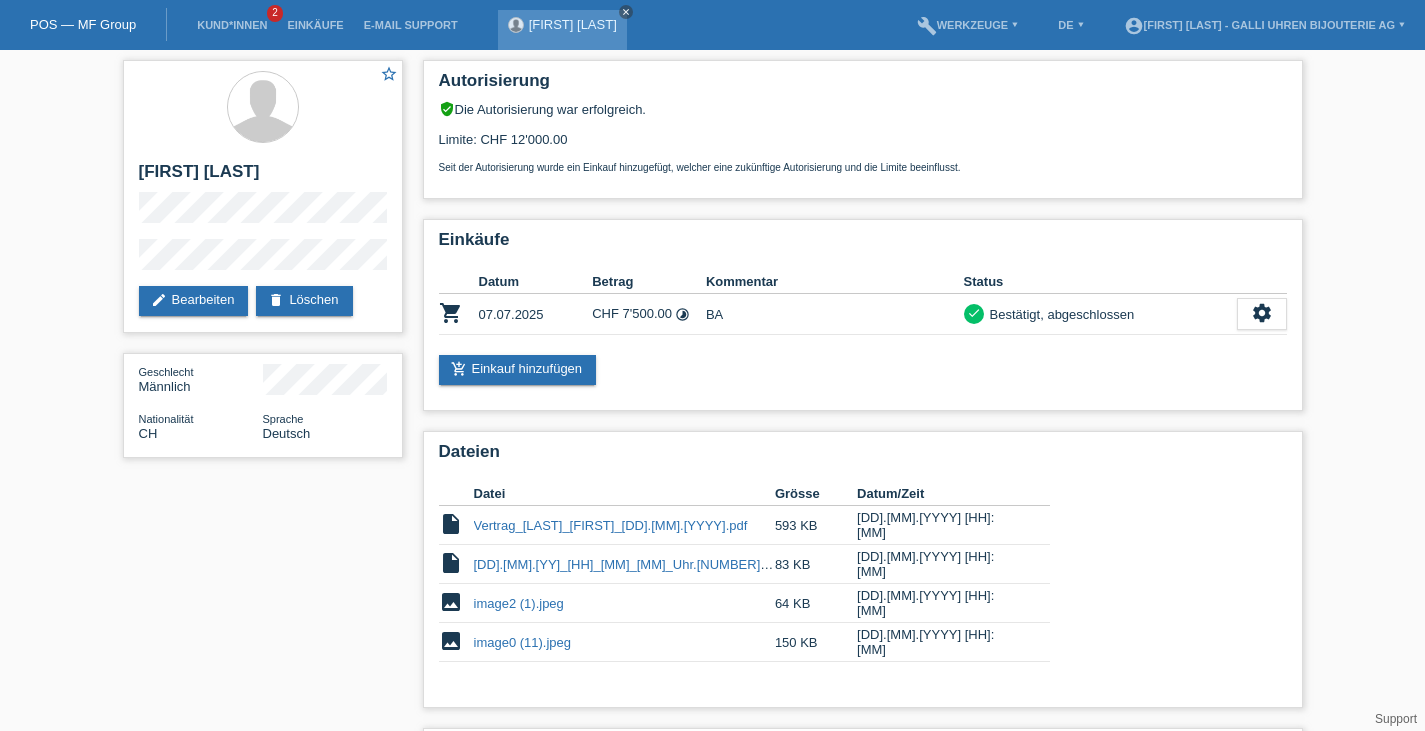 click on "close" at bounding box center (626, 12) 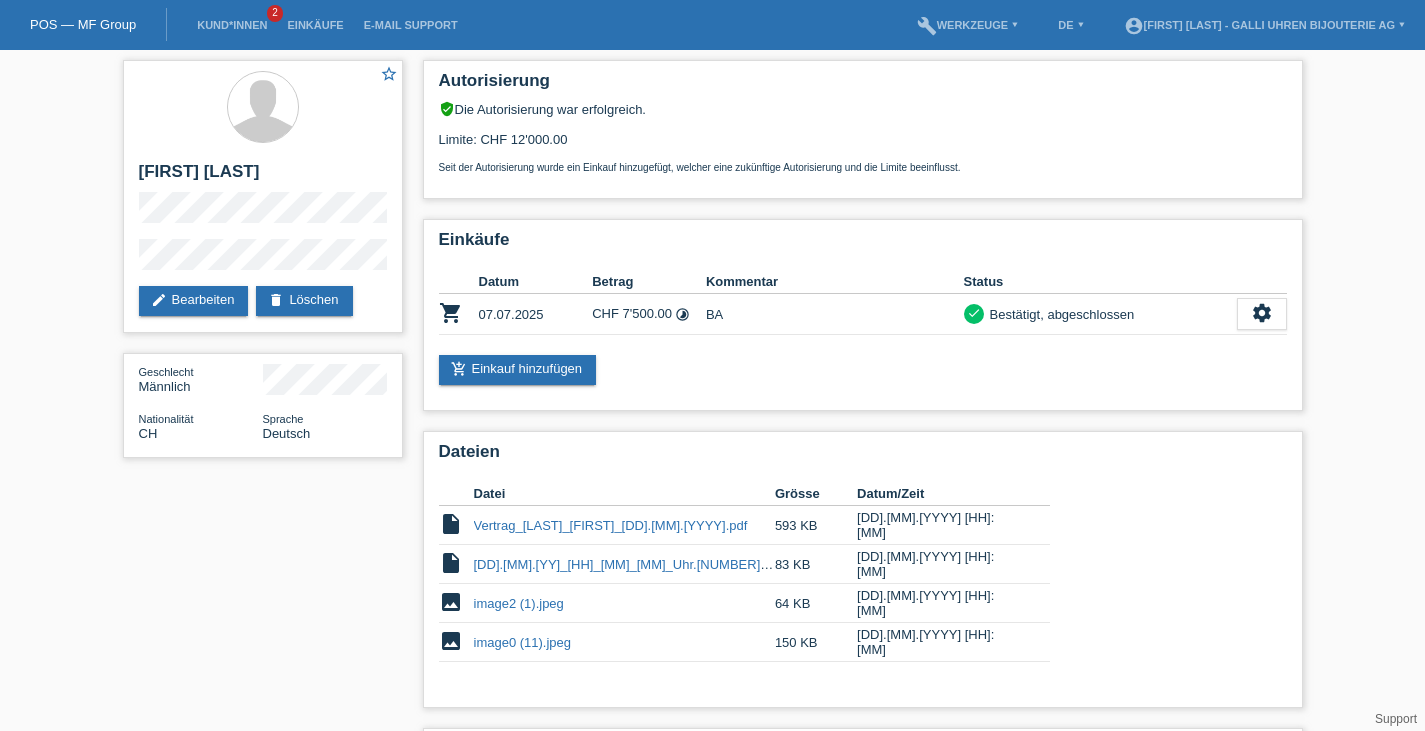 click on "POS — MF Group" at bounding box center (83, 24) 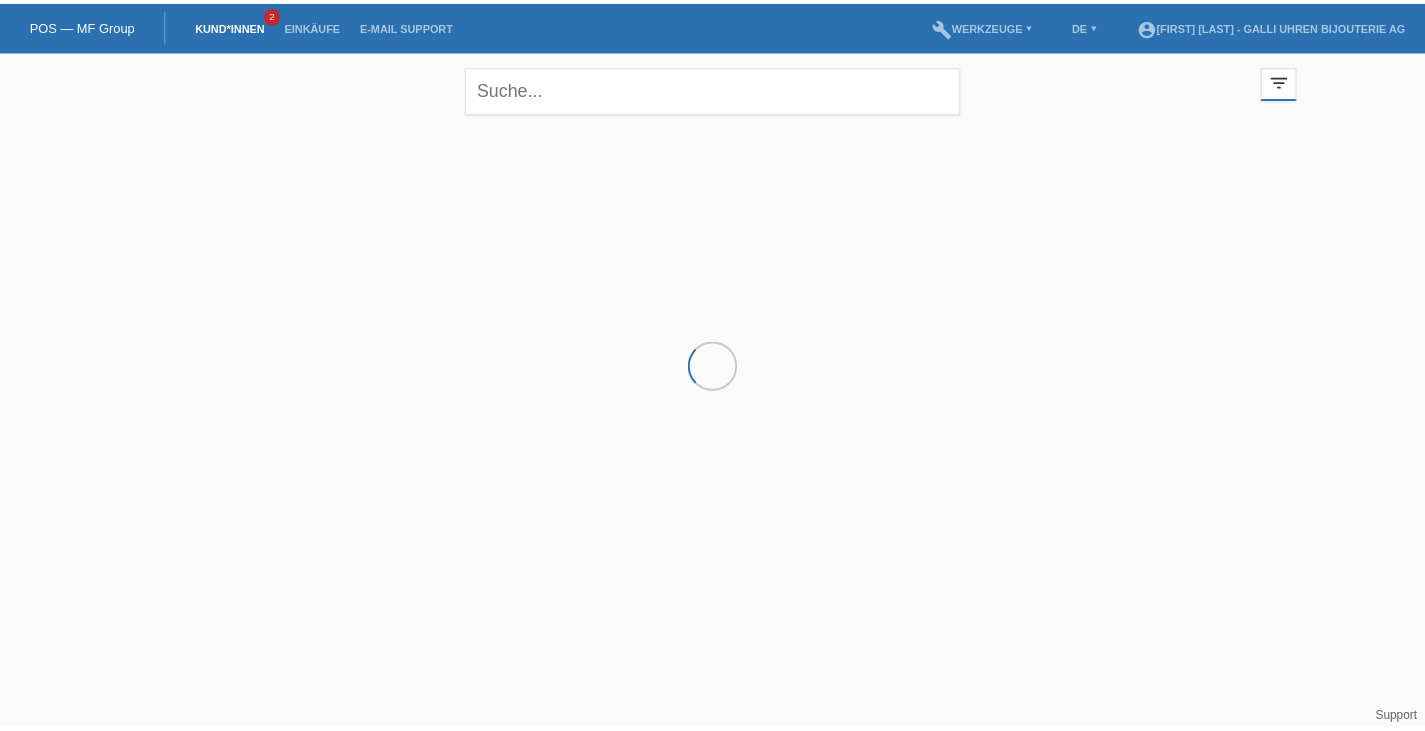 scroll, scrollTop: 0, scrollLeft: 0, axis: both 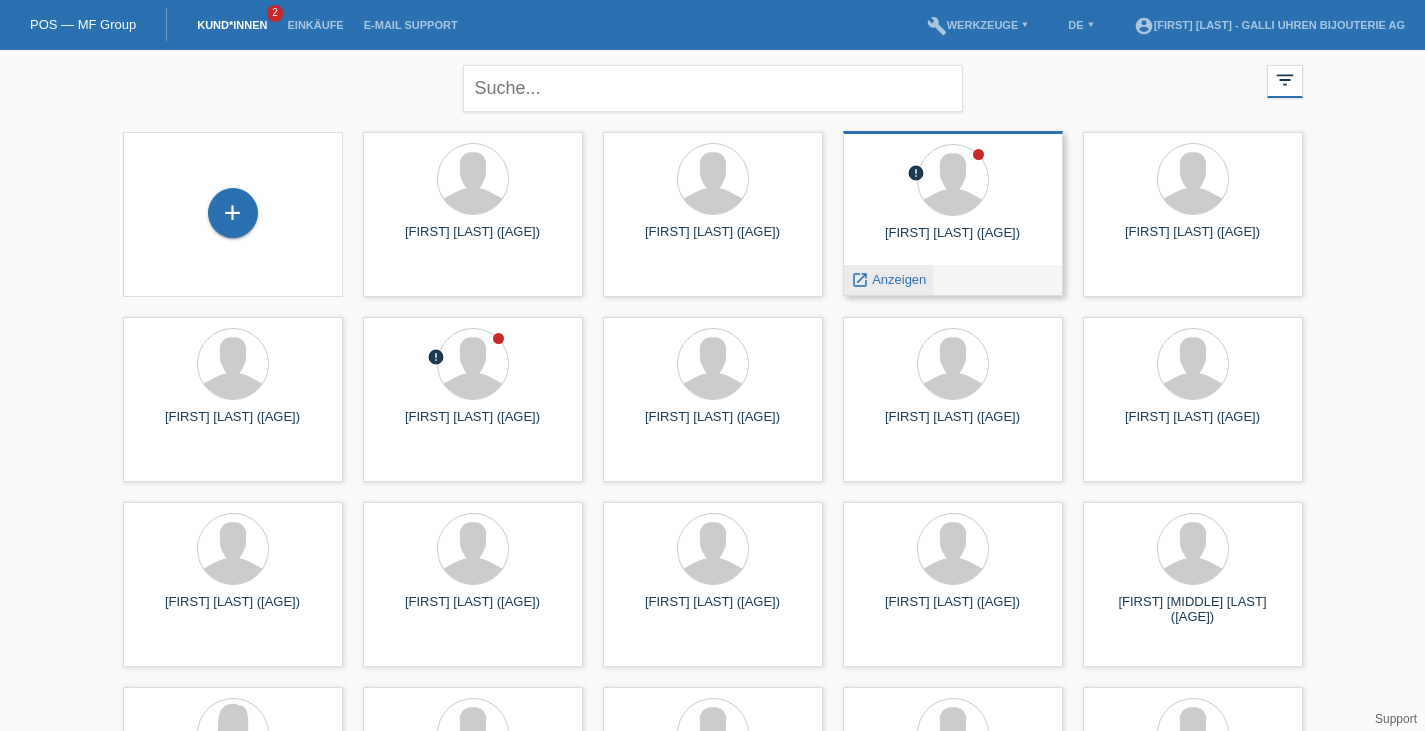 click on "launch   Anzeigen" at bounding box center [409, 310] 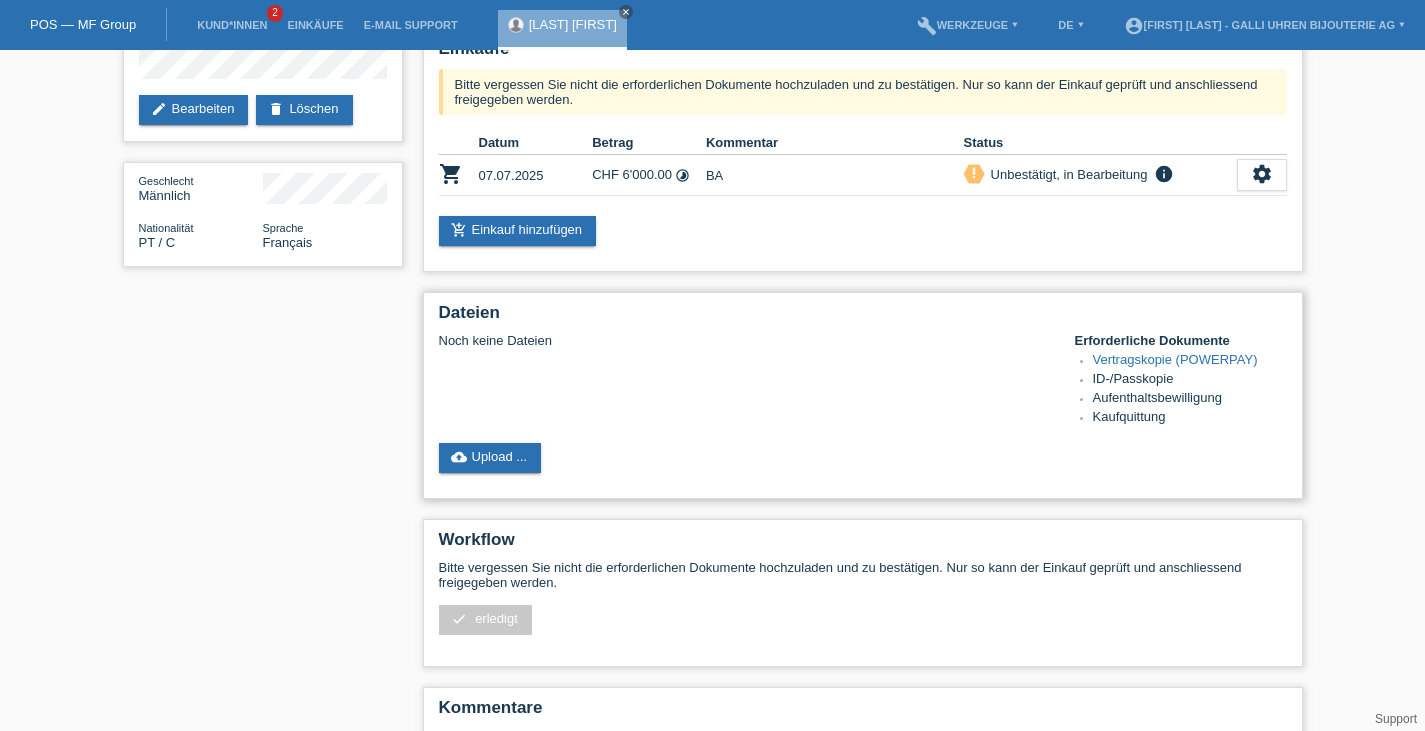 scroll, scrollTop: 200, scrollLeft: 0, axis: vertical 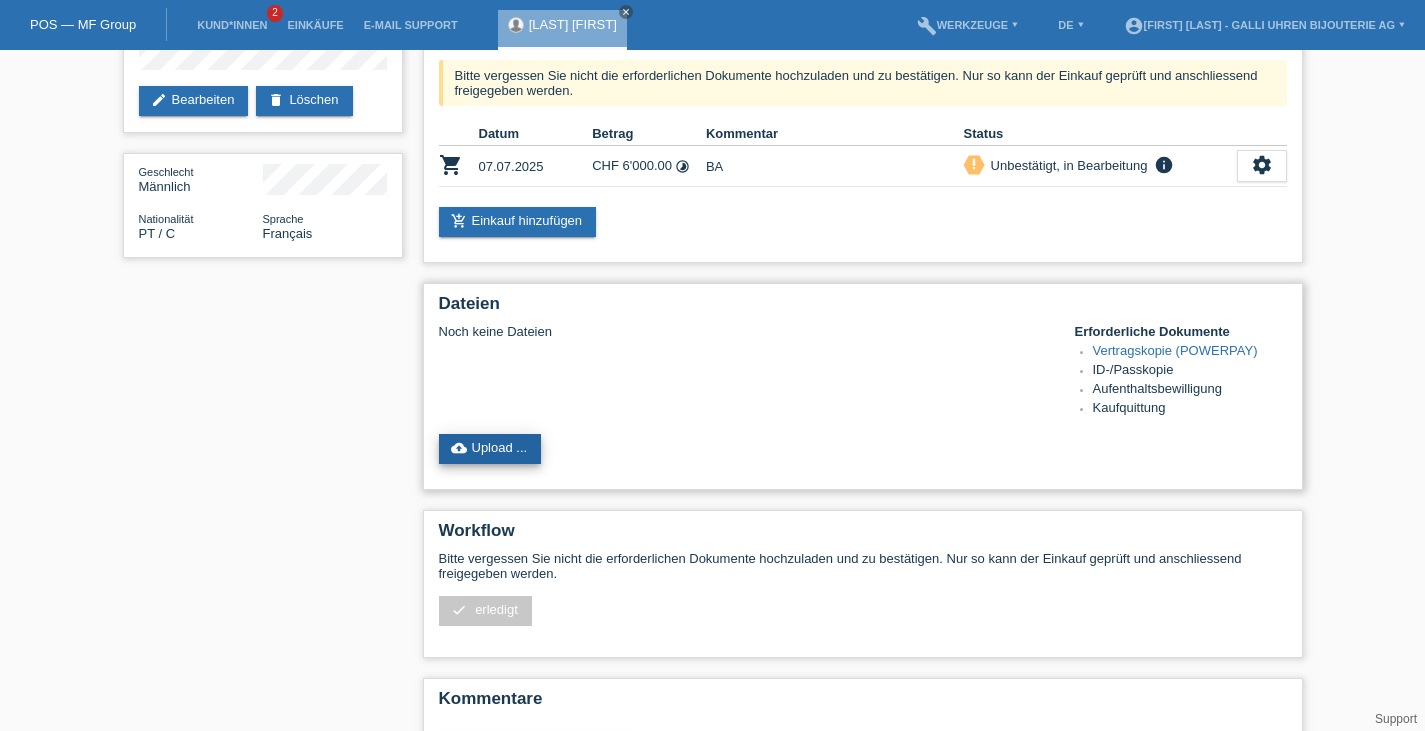 click on "cloud_upload  Upload ..." at bounding box center [490, 449] 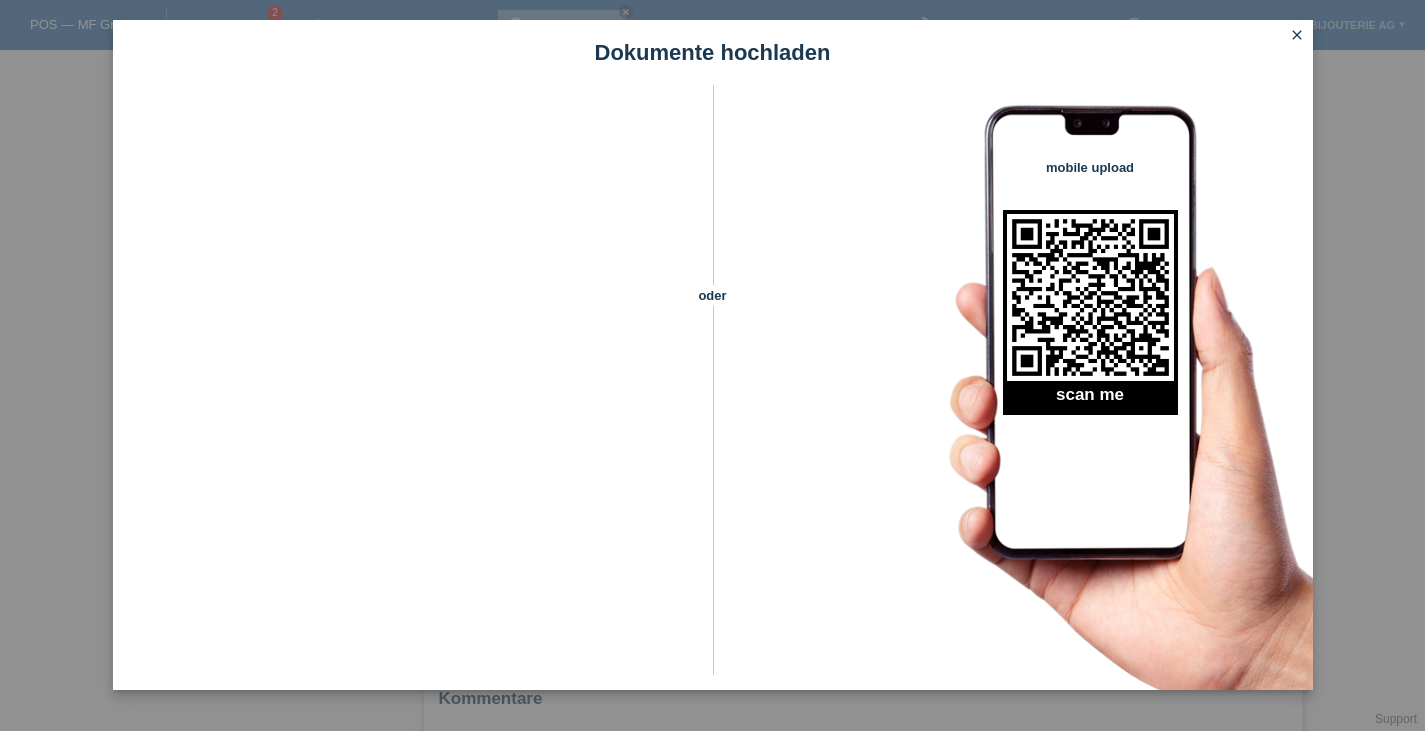 click on "close" at bounding box center (1297, 35) 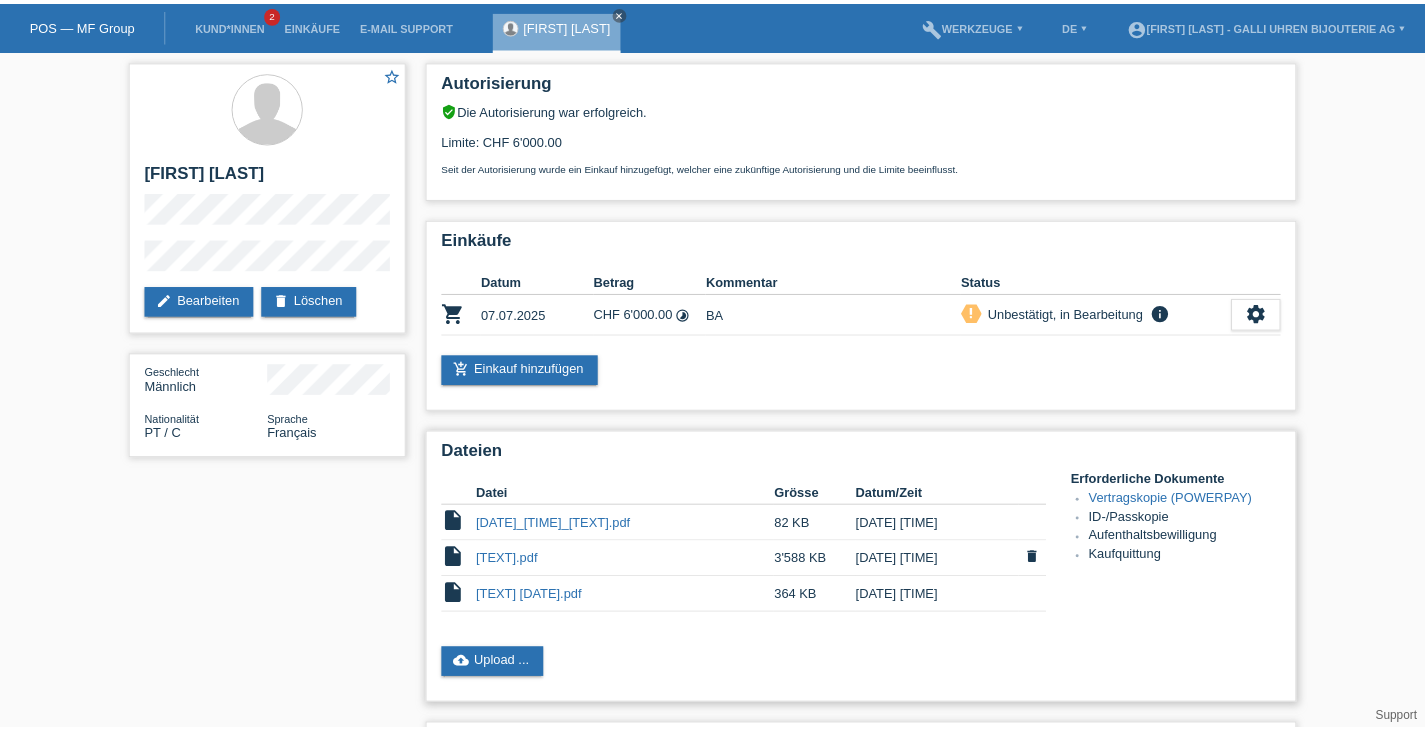 scroll, scrollTop: 200, scrollLeft: 0, axis: vertical 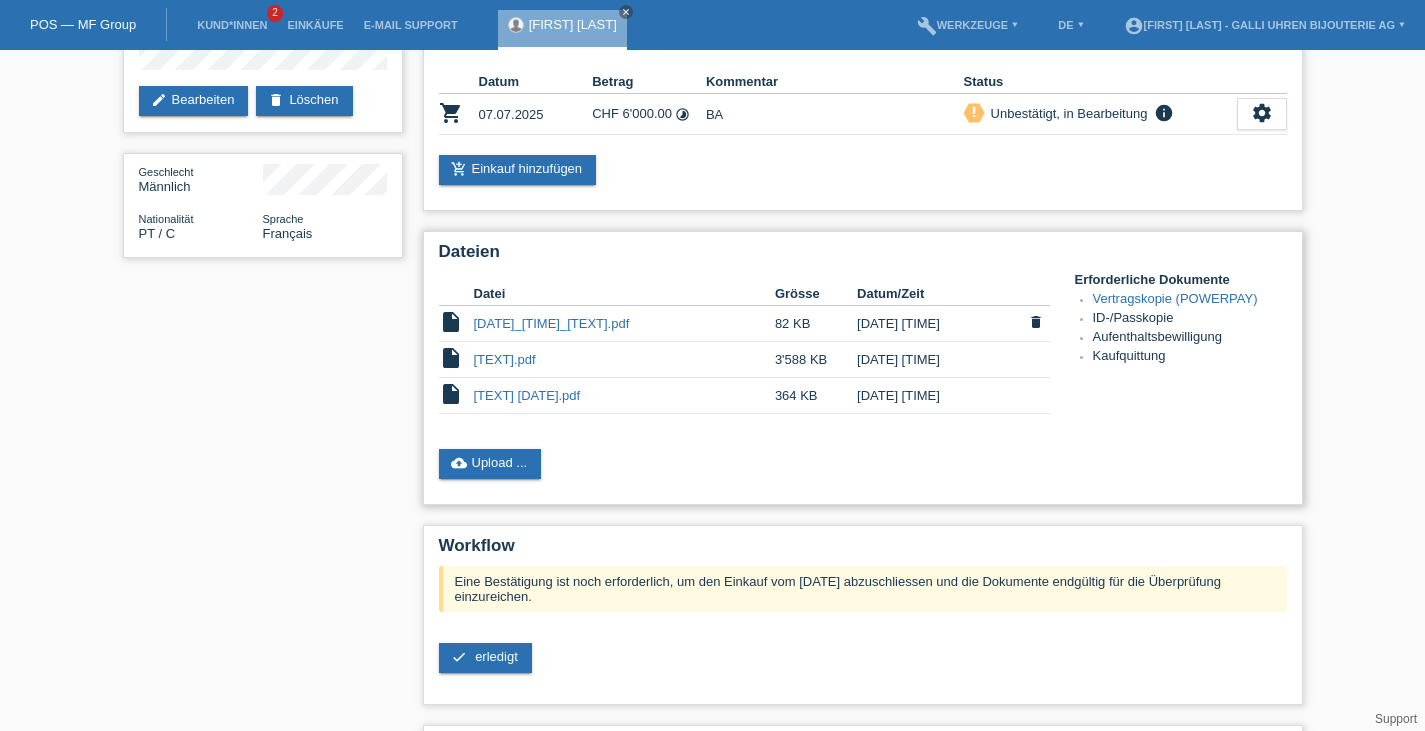 click on "09.07.25_11_05_02_Uhr.14900 (1).pdf" at bounding box center [552, 323] 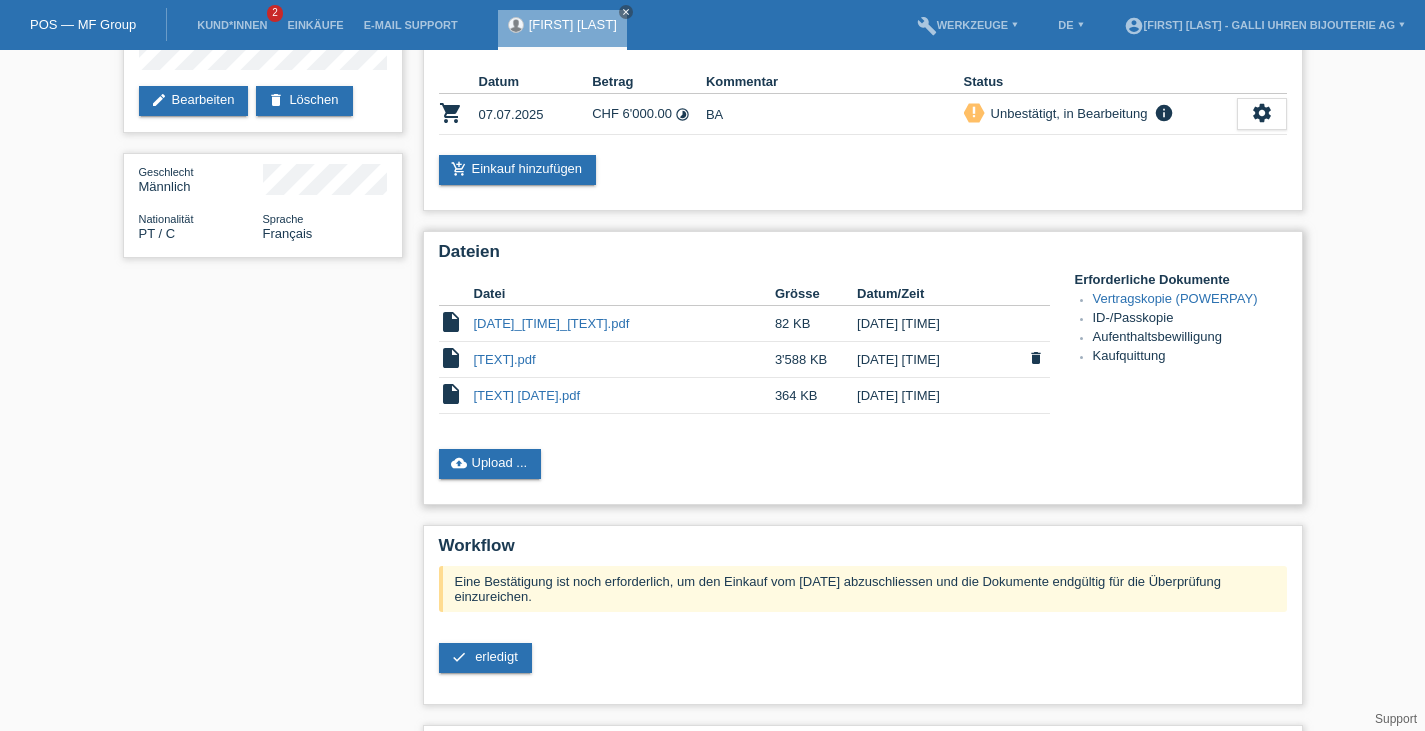 click on "Contrat signeģe .pdf" at bounding box center (624, 324) 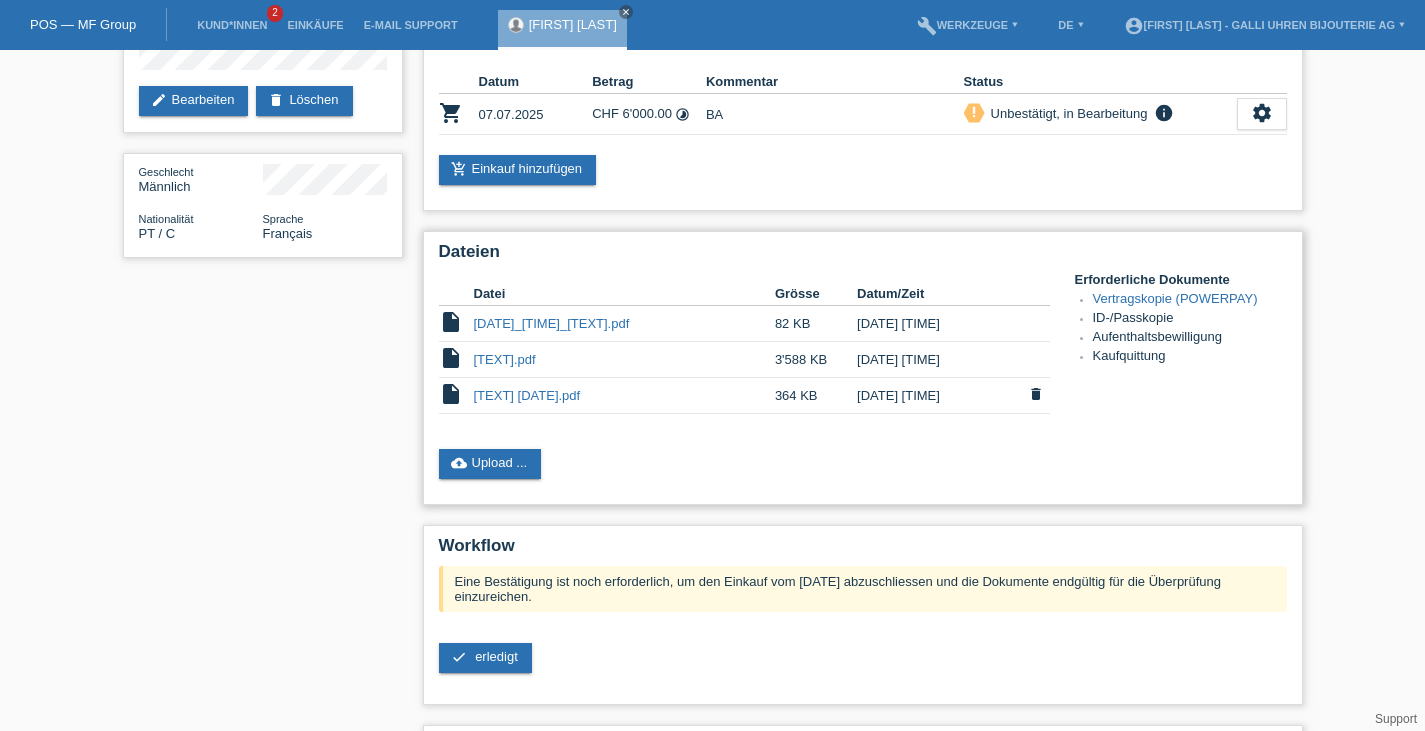 click on "copie du permis 14.02.2028.pdf" at bounding box center (527, 395) 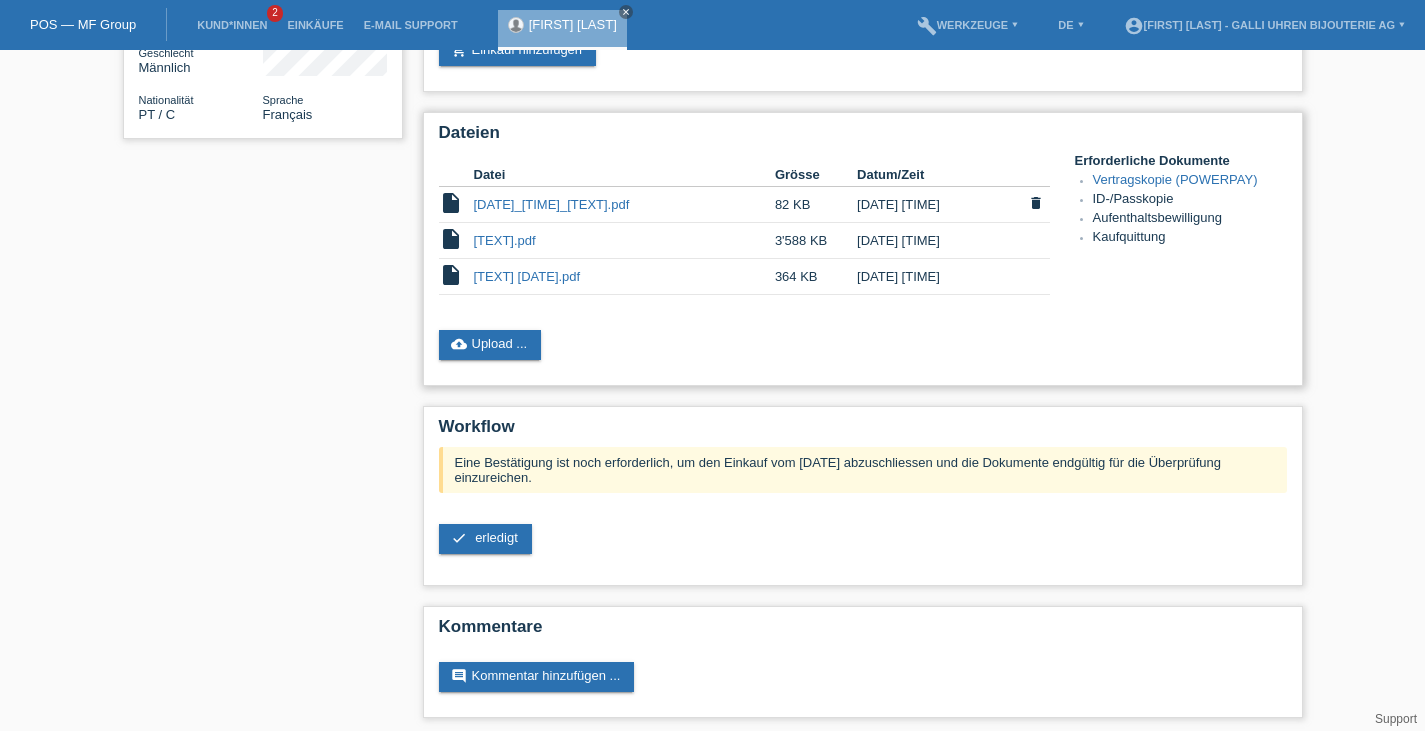 scroll, scrollTop: 336, scrollLeft: 0, axis: vertical 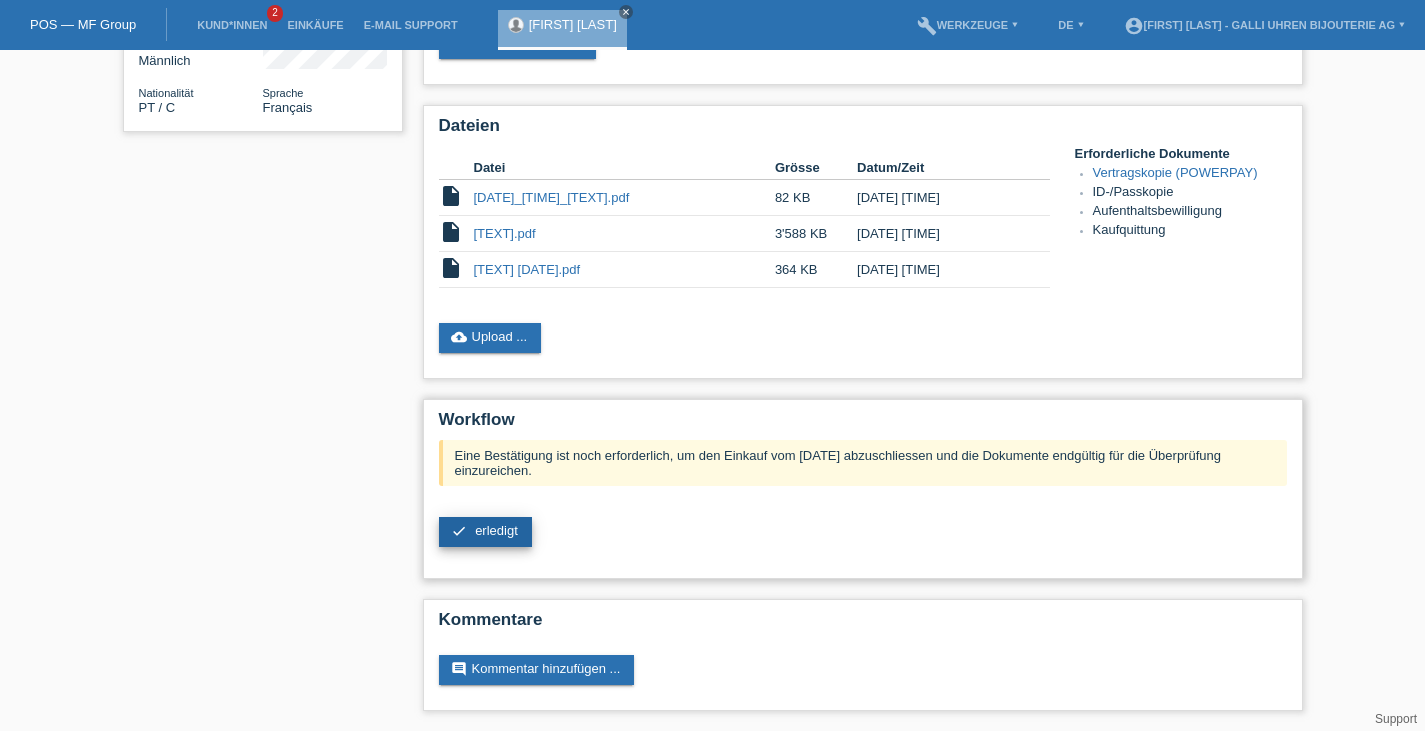 click on "check   erledigt" at bounding box center (485, 532) 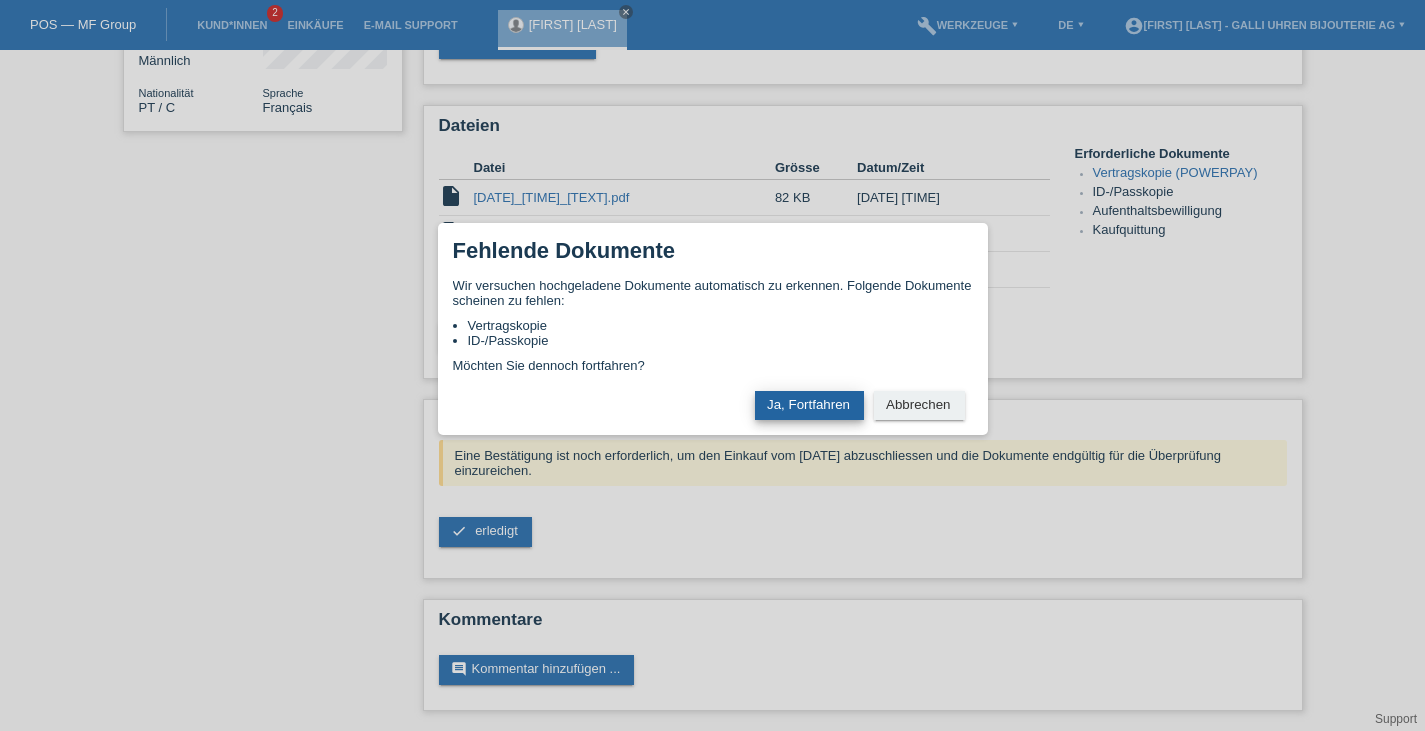click on "Ja, Fortfahren" at bounding box center (809, 405) 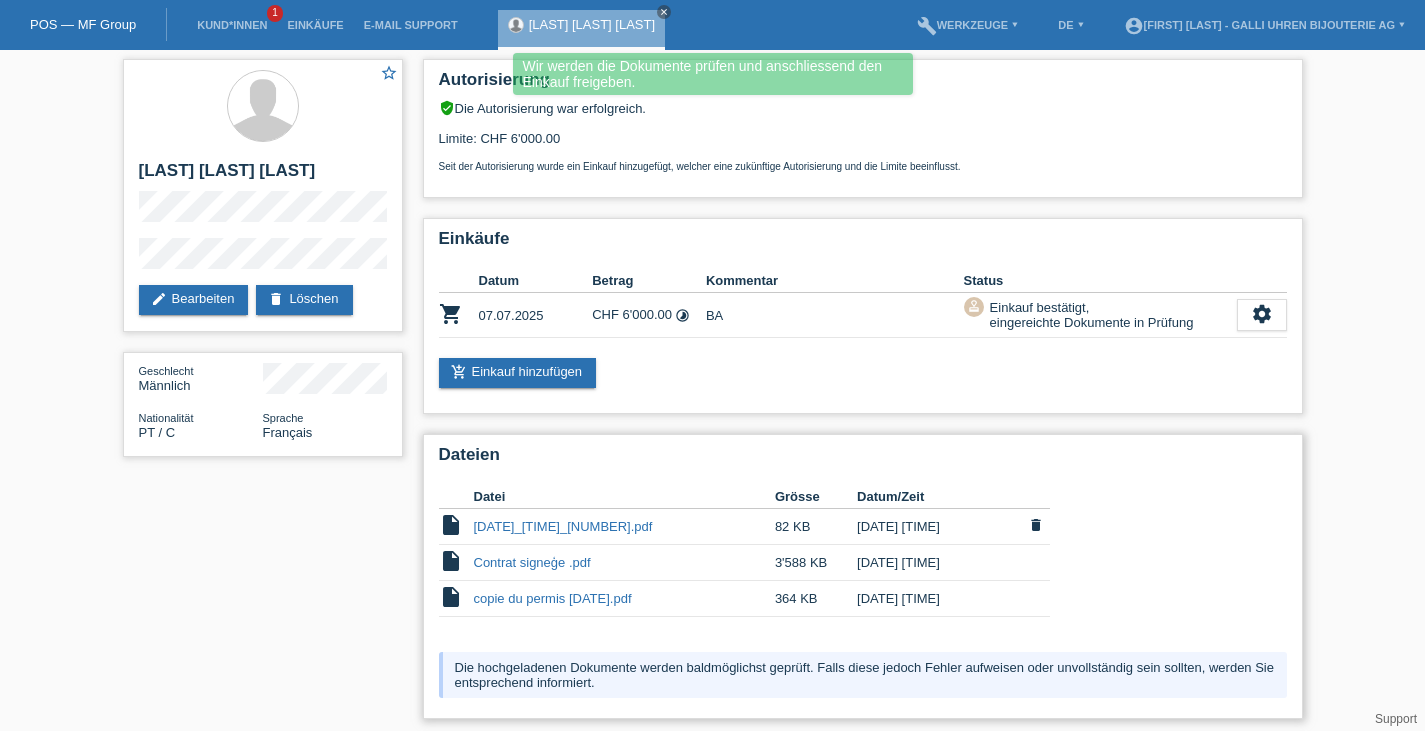 scroll, scrollTop: 0, scrollLeft: 0, axis: both 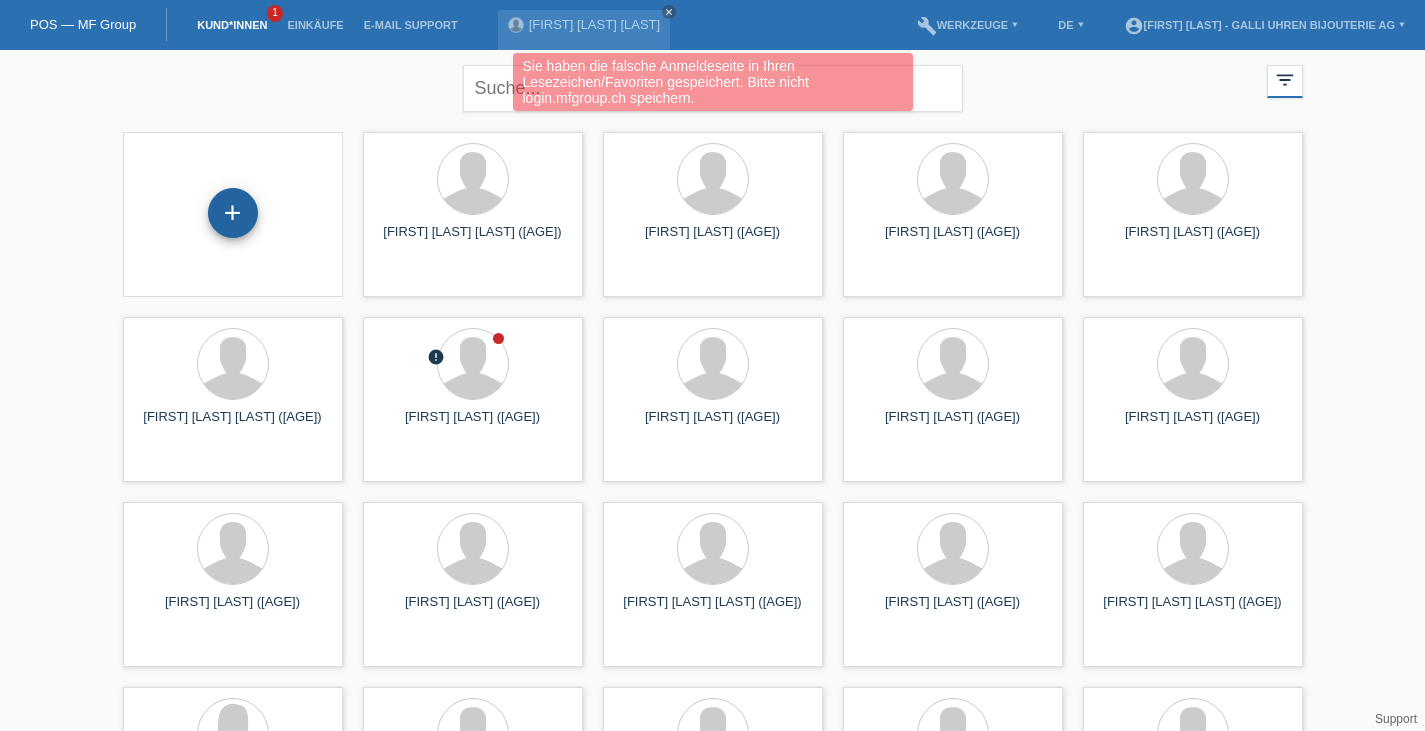 click on "+" at bounding box center [233, 213] 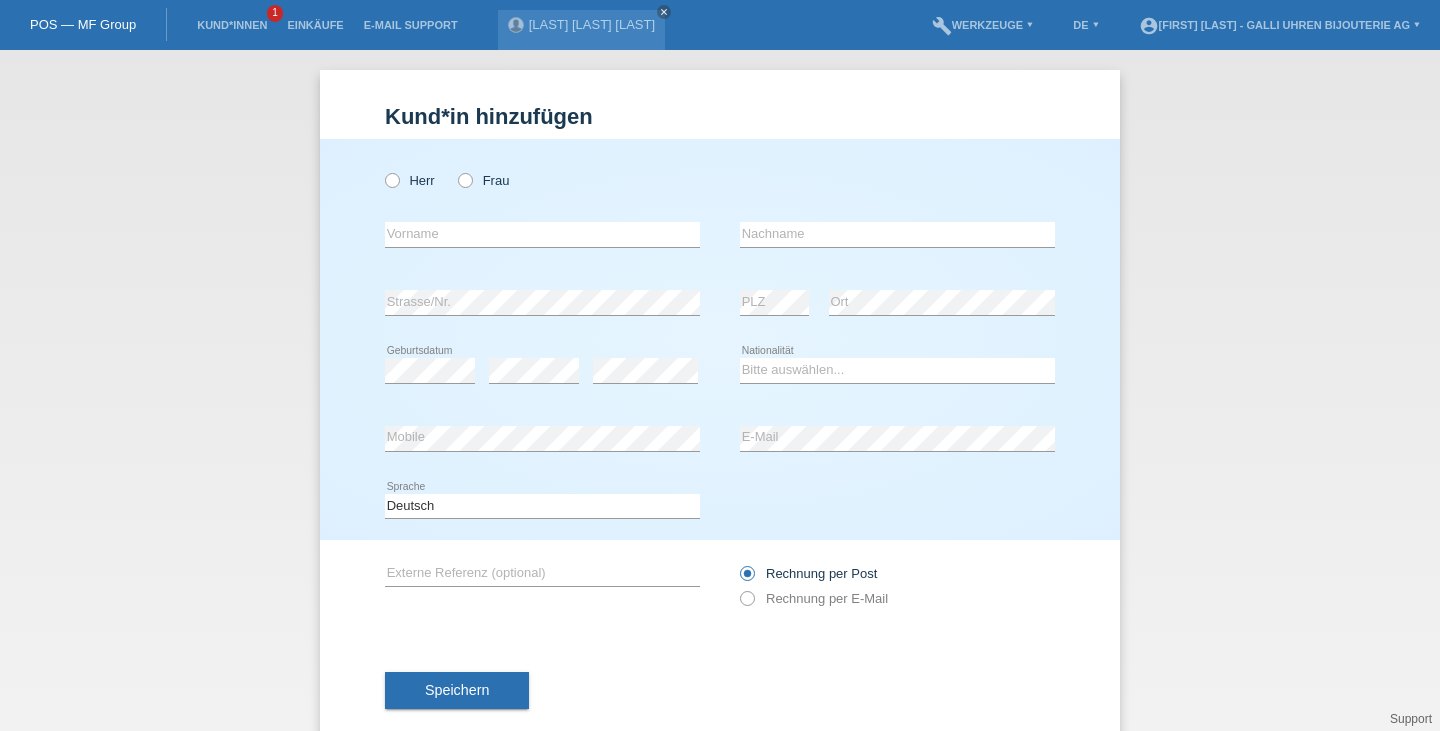 scroll, scrollTop: 0, scrollLeft: 0, axis: both 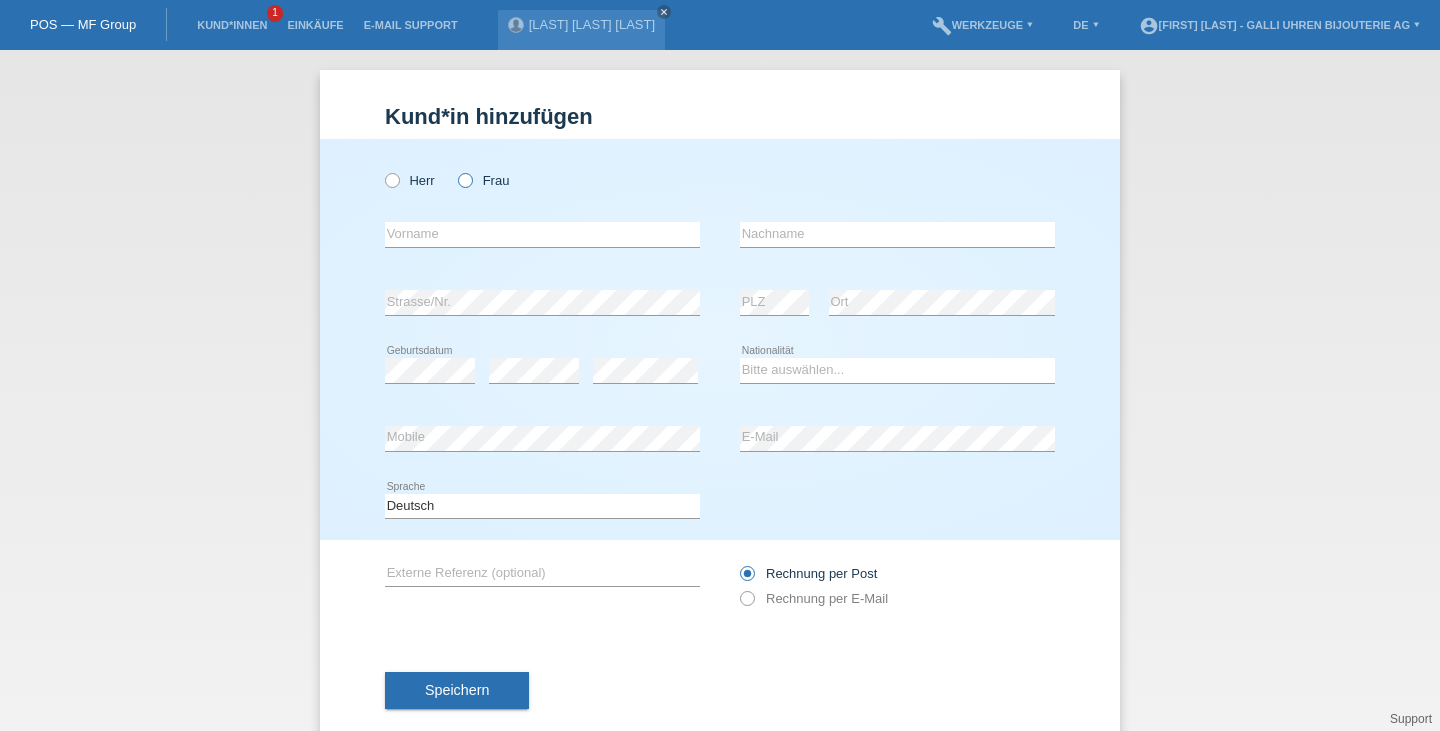 click at bounding box center [382, 170] 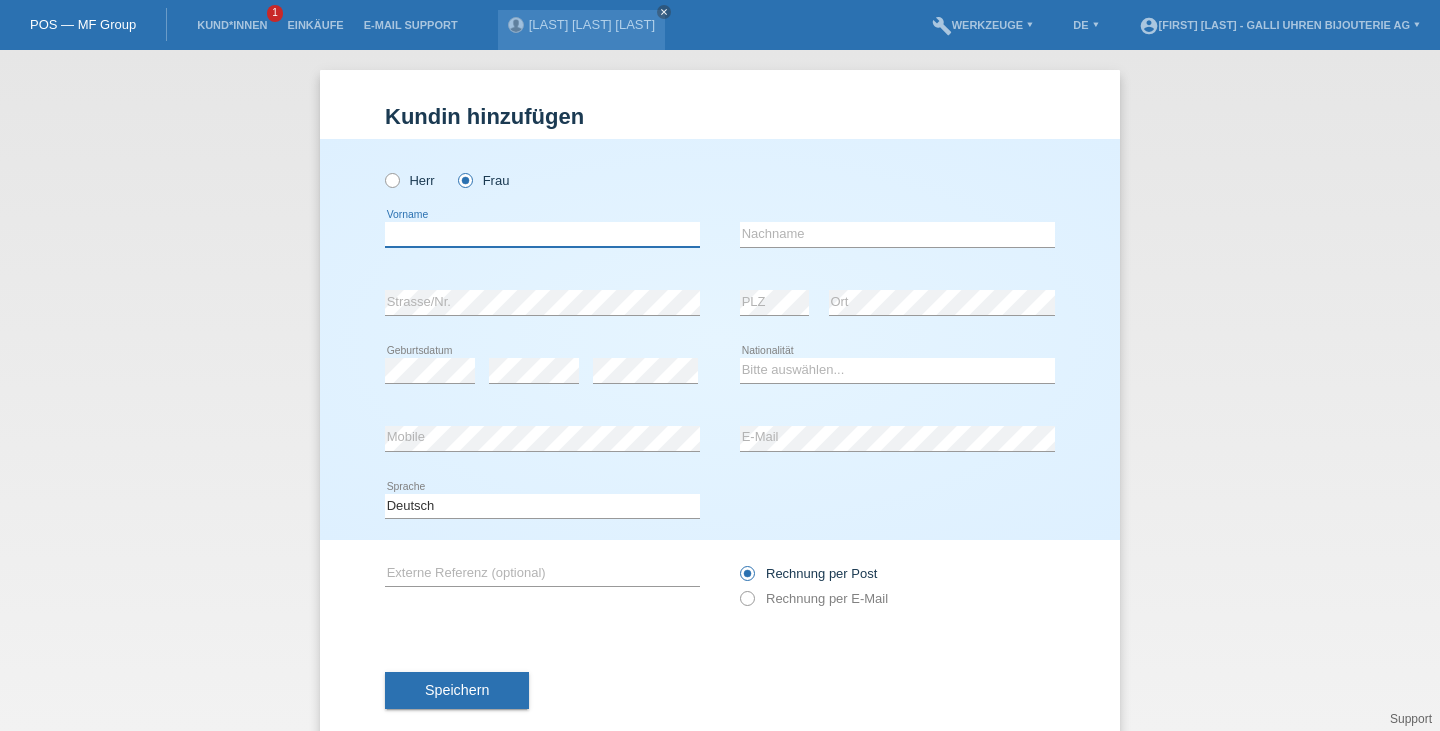 click at bounding box center [542, 234] 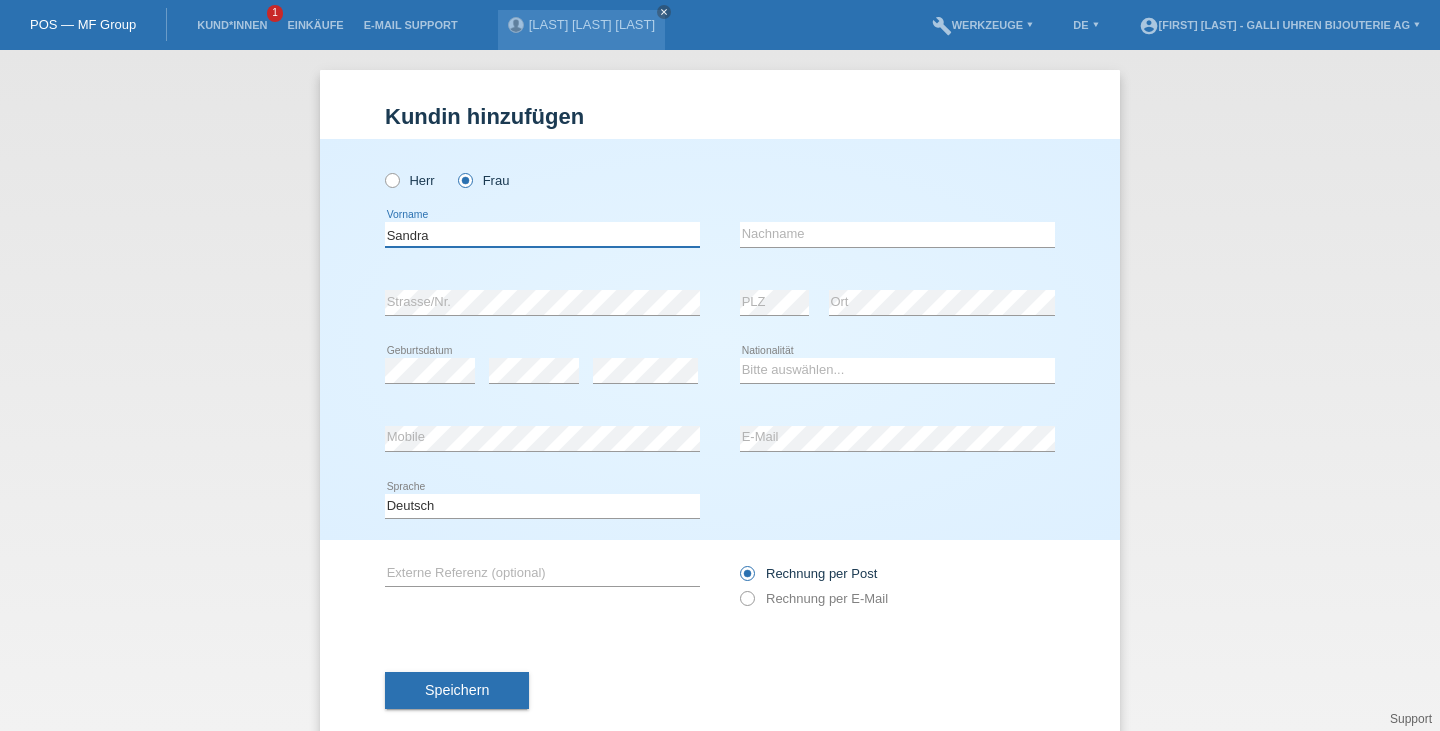 type on "Sandra" 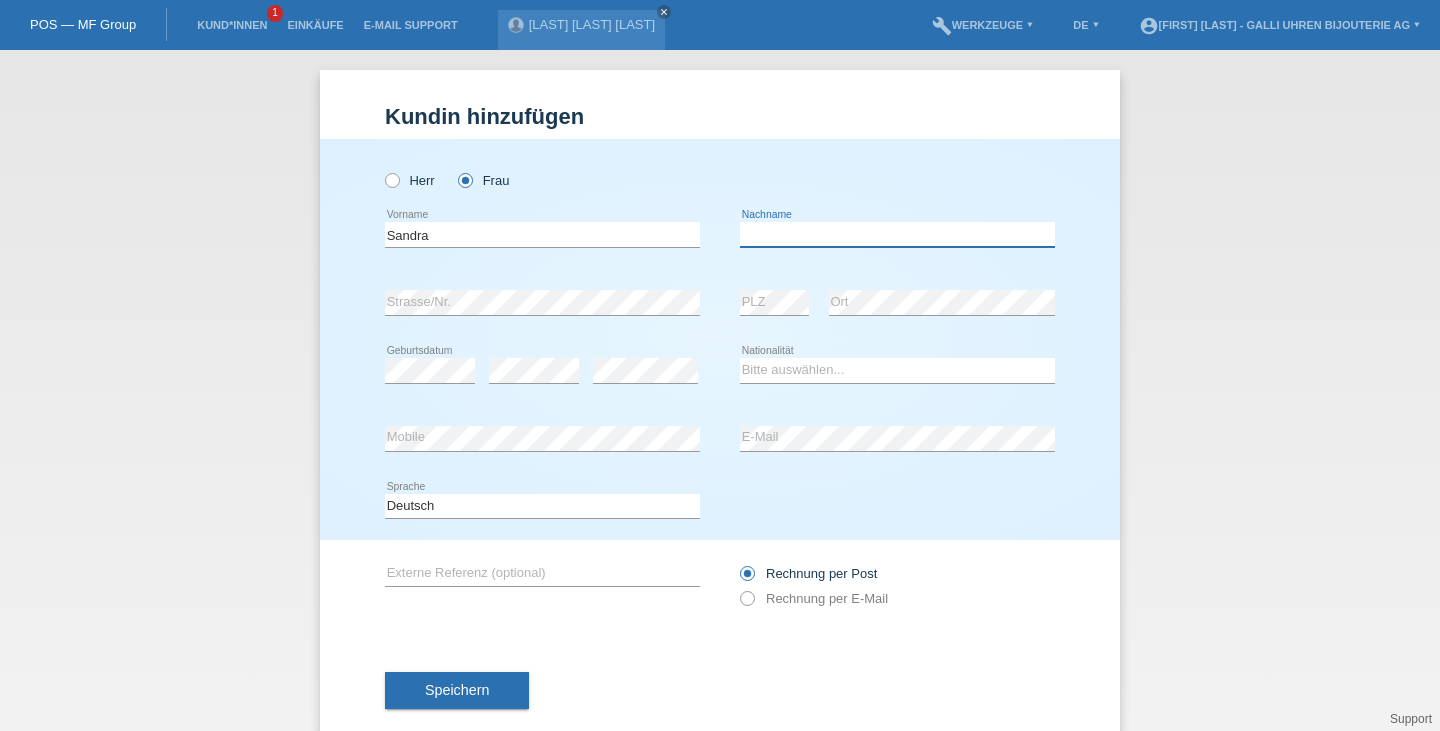 click at bounding box center (897, 234) 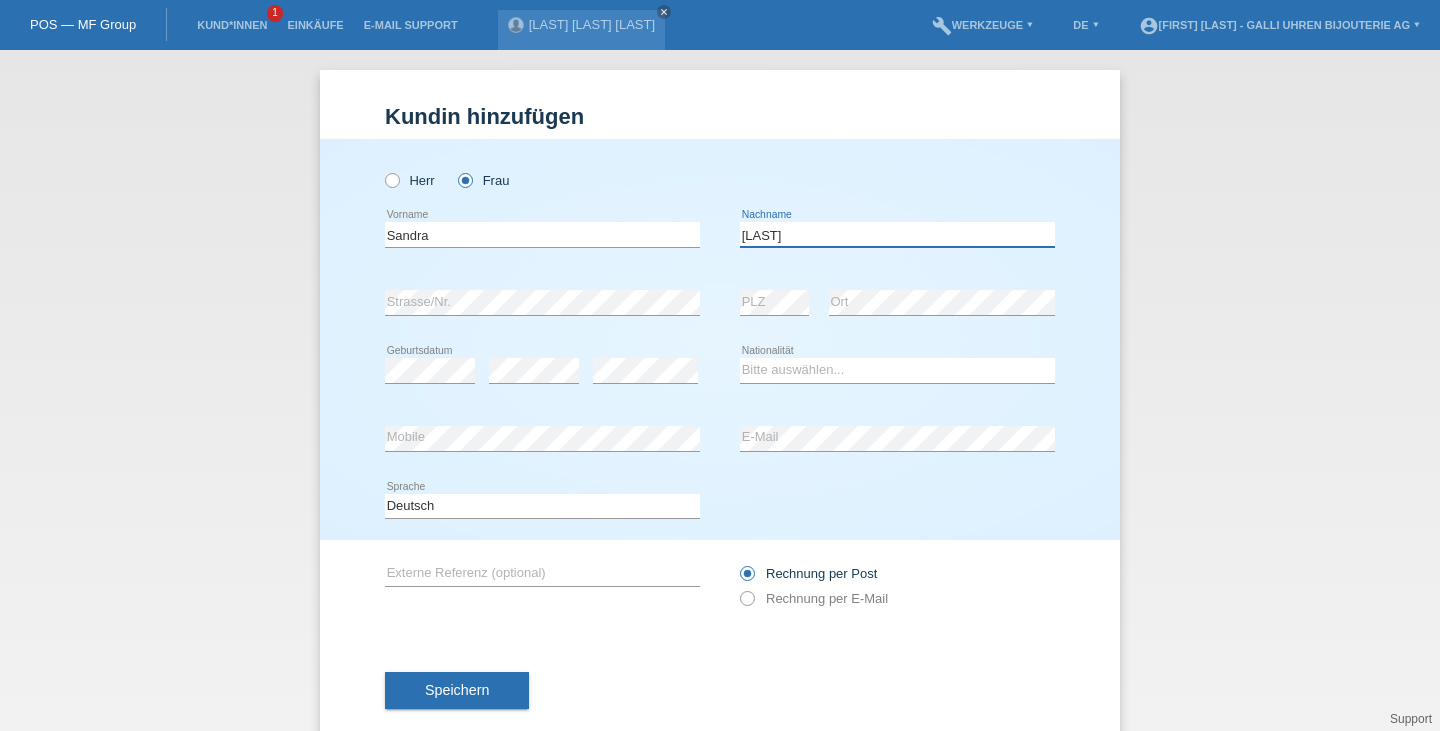 type on "Giacometti" 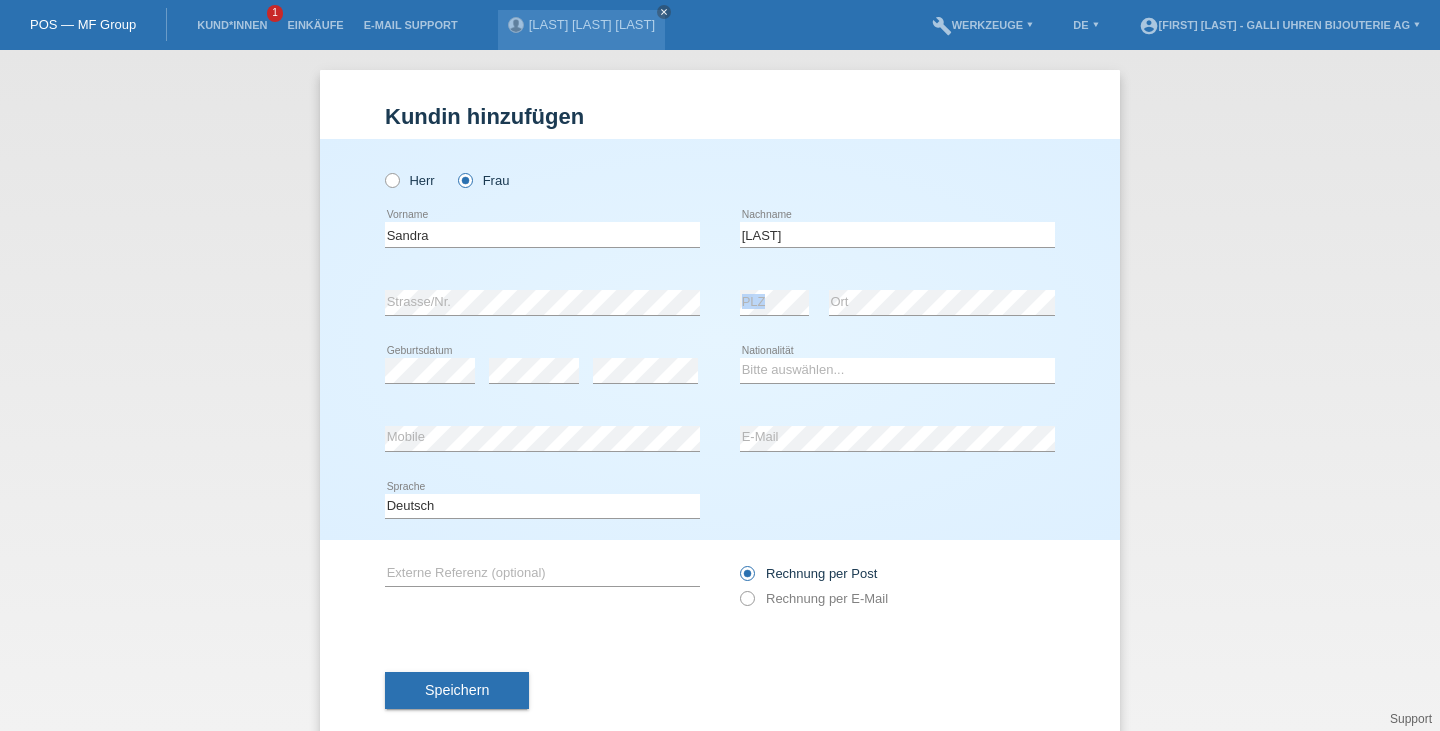 click on "error
PLZ" at bounding box center (774, 303) 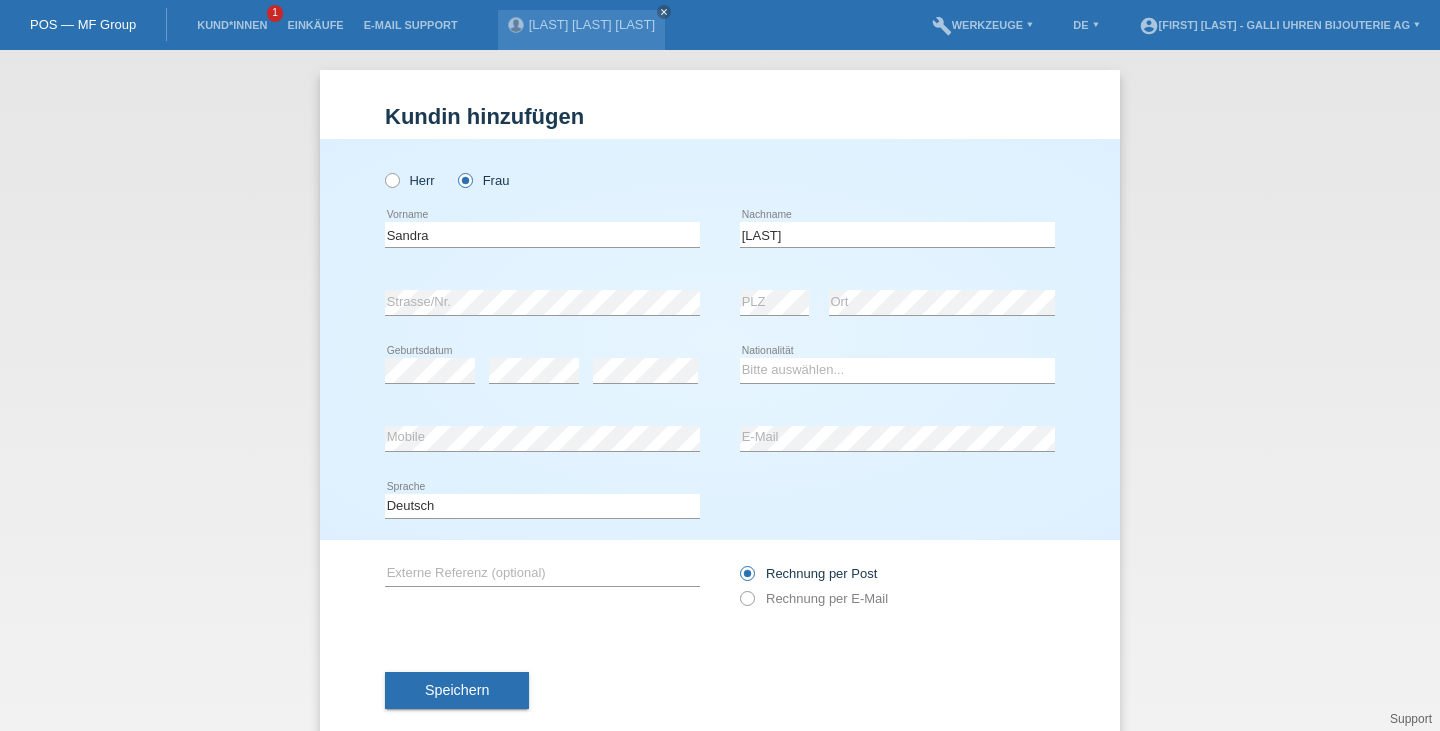 click on "Herr
Frau
Sandra
error
Vorname
C" at bounding box center (720, 339) 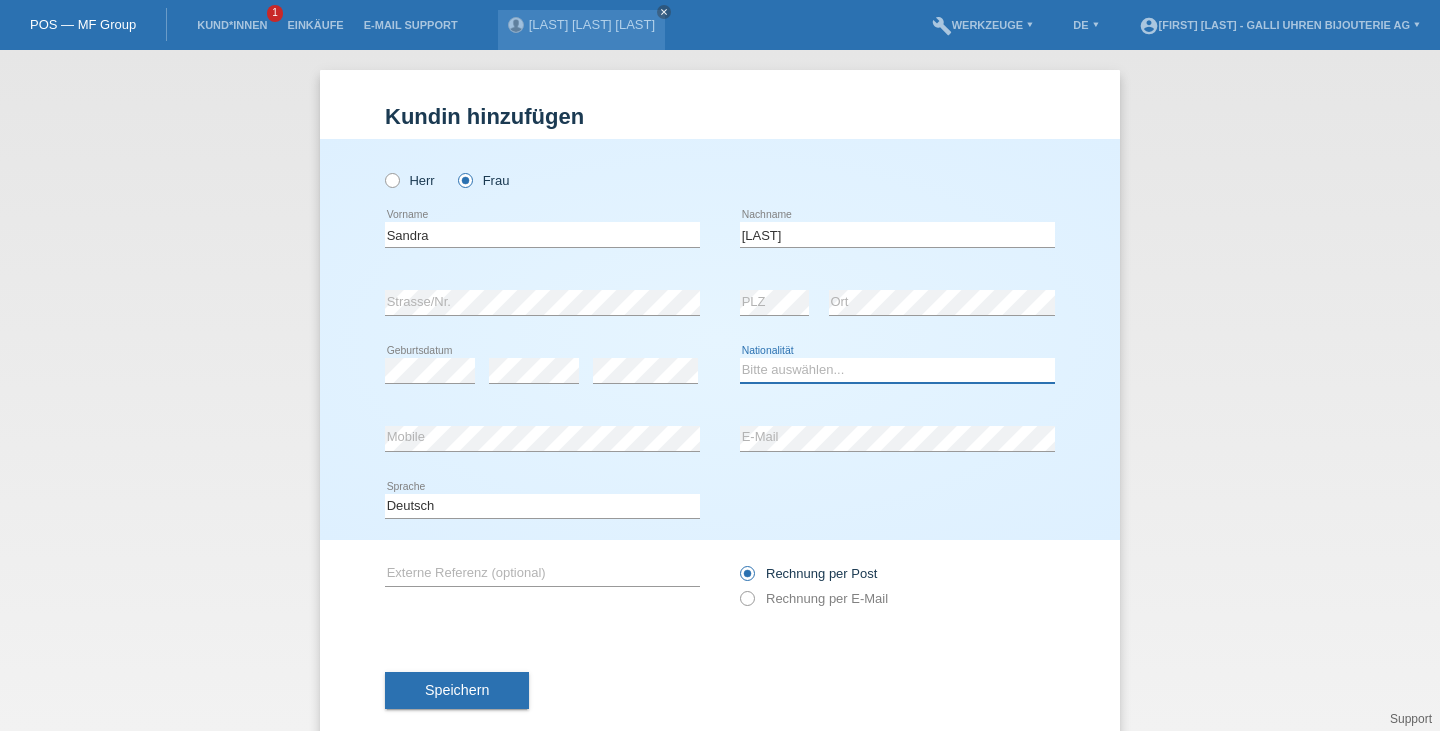 click on "Bitte auswählen...
Schweiz
Deutschland
Liechtenstein
Österreich
------------
Afghanistan
Ägypten
Åland
Albanien
Algerien" at bounding box center [897, 370] 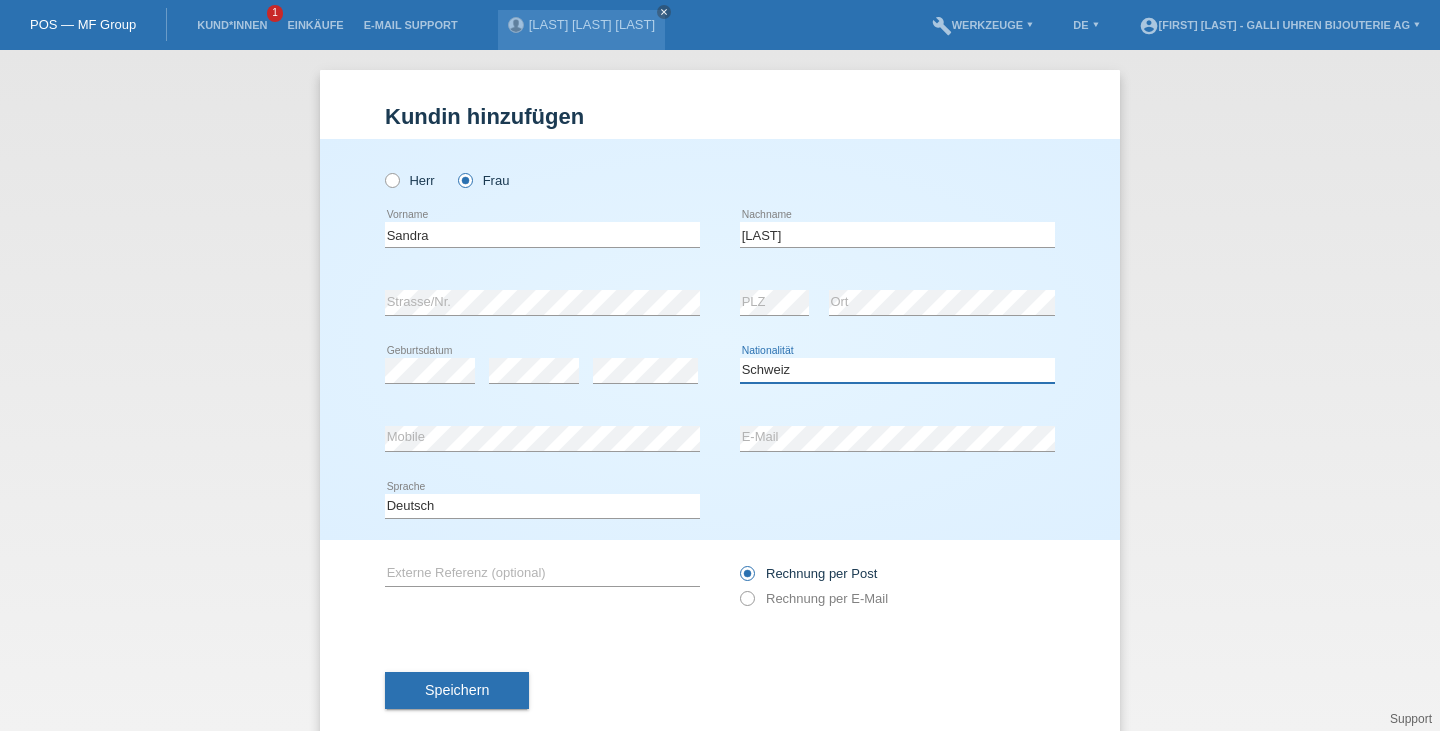 click on "Bitte auswählen...
Schweiz
Deutschland
Liechtenstein
Österreich
------------
Afghanistan
Ägypten
Åland
Albanien
Algerien" at bounding box center (897, 370) 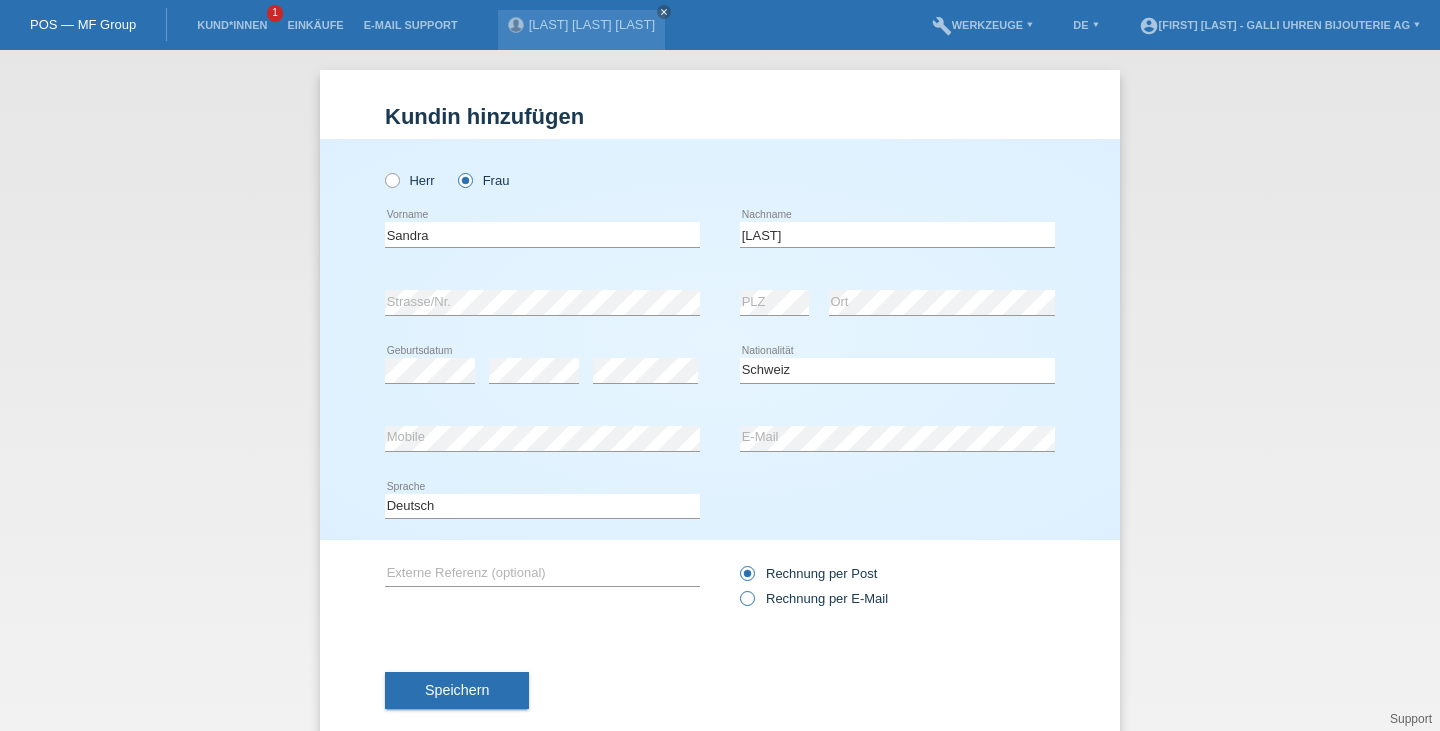 click on "Rechnung per E-Mail" at bounding box center (746, 578) 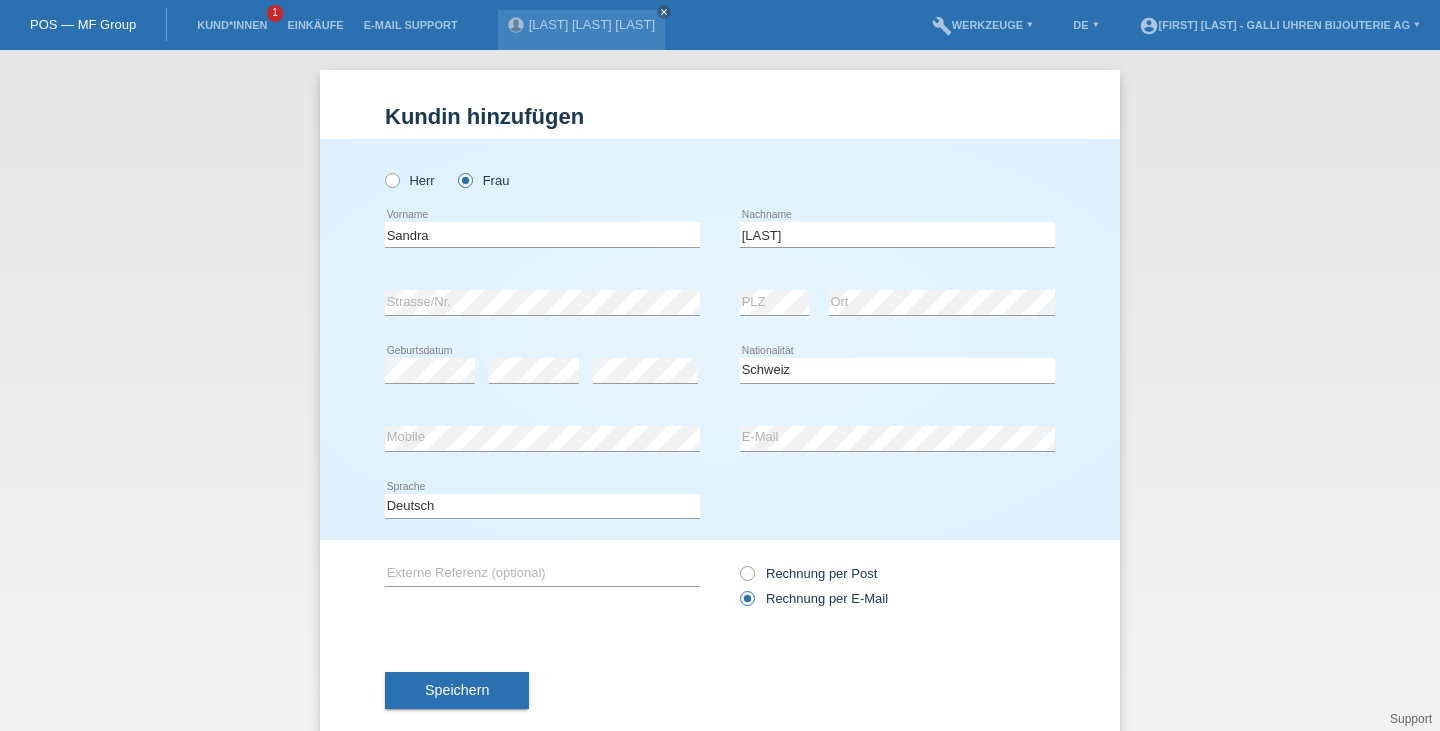 click at bounding box center [737, 563] 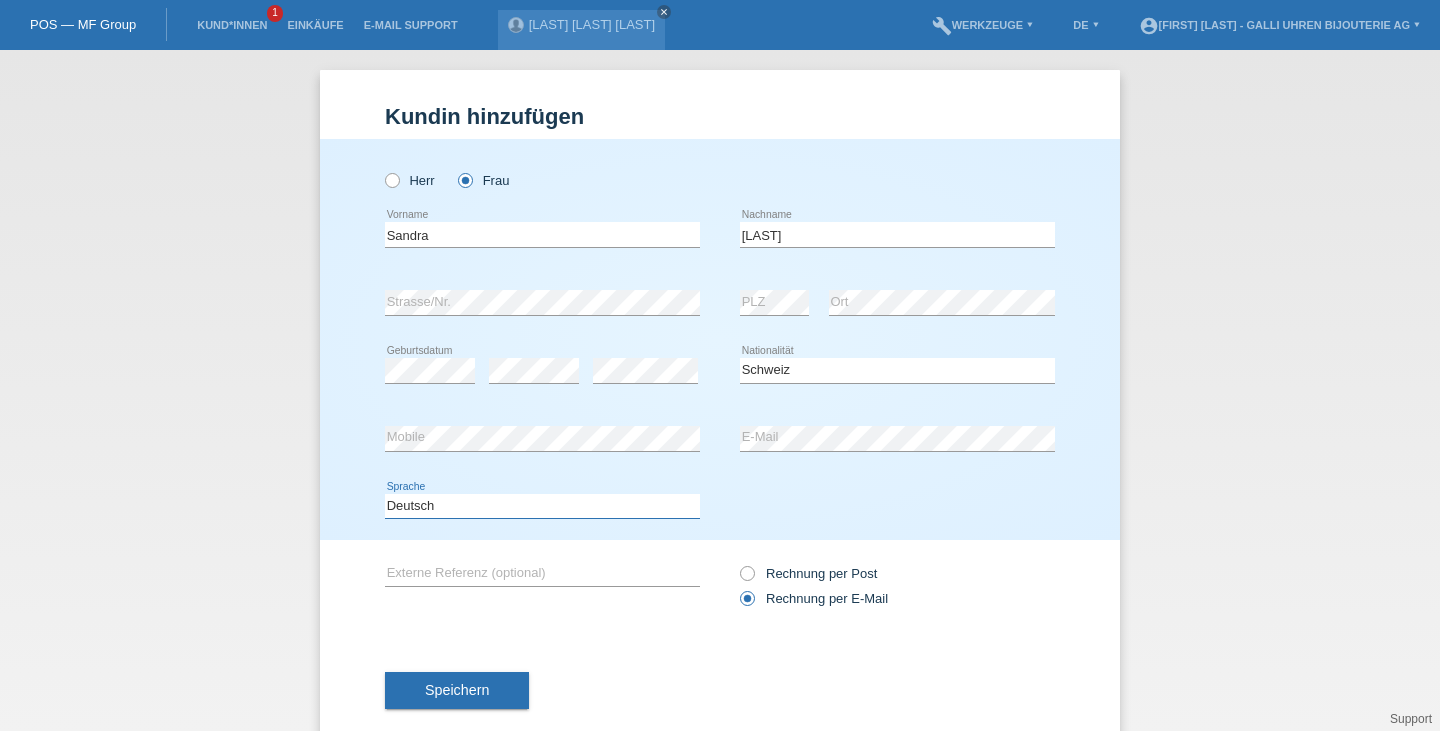 click on "Deutsch
Français
Italiano
English" at bounding box center (542, 506) 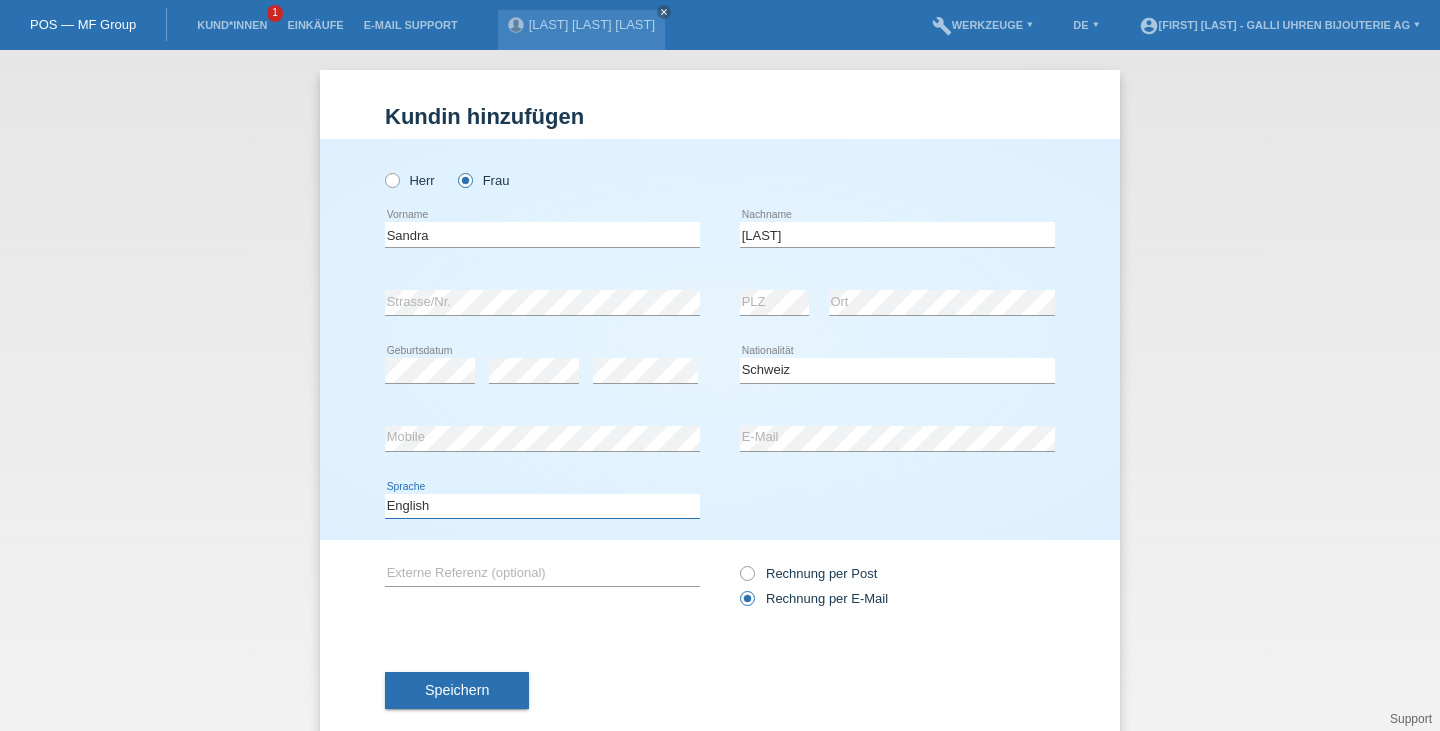 click on "Deutsch
Français
Italiano
English" at bounding box center [542, 506] 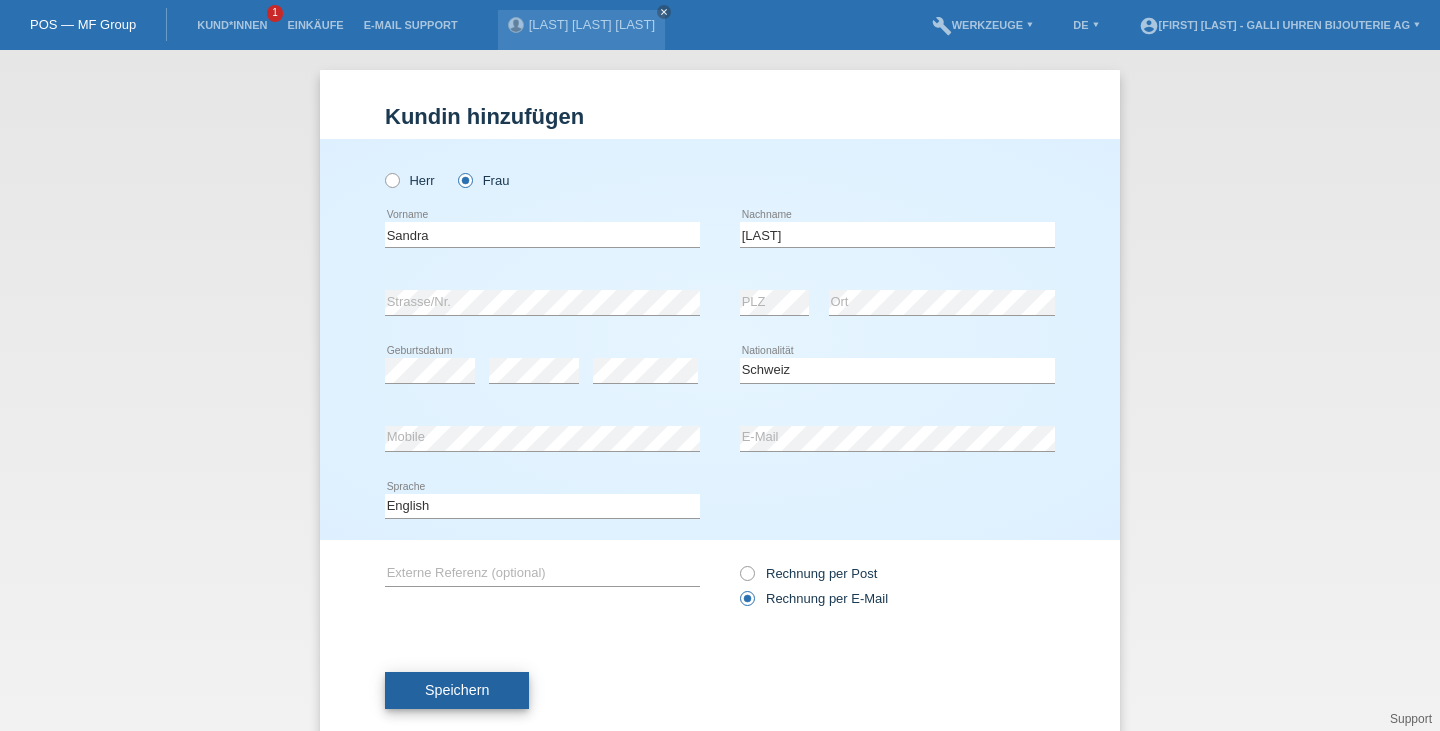 click on "Speichern" at bounding box center [457, 690] 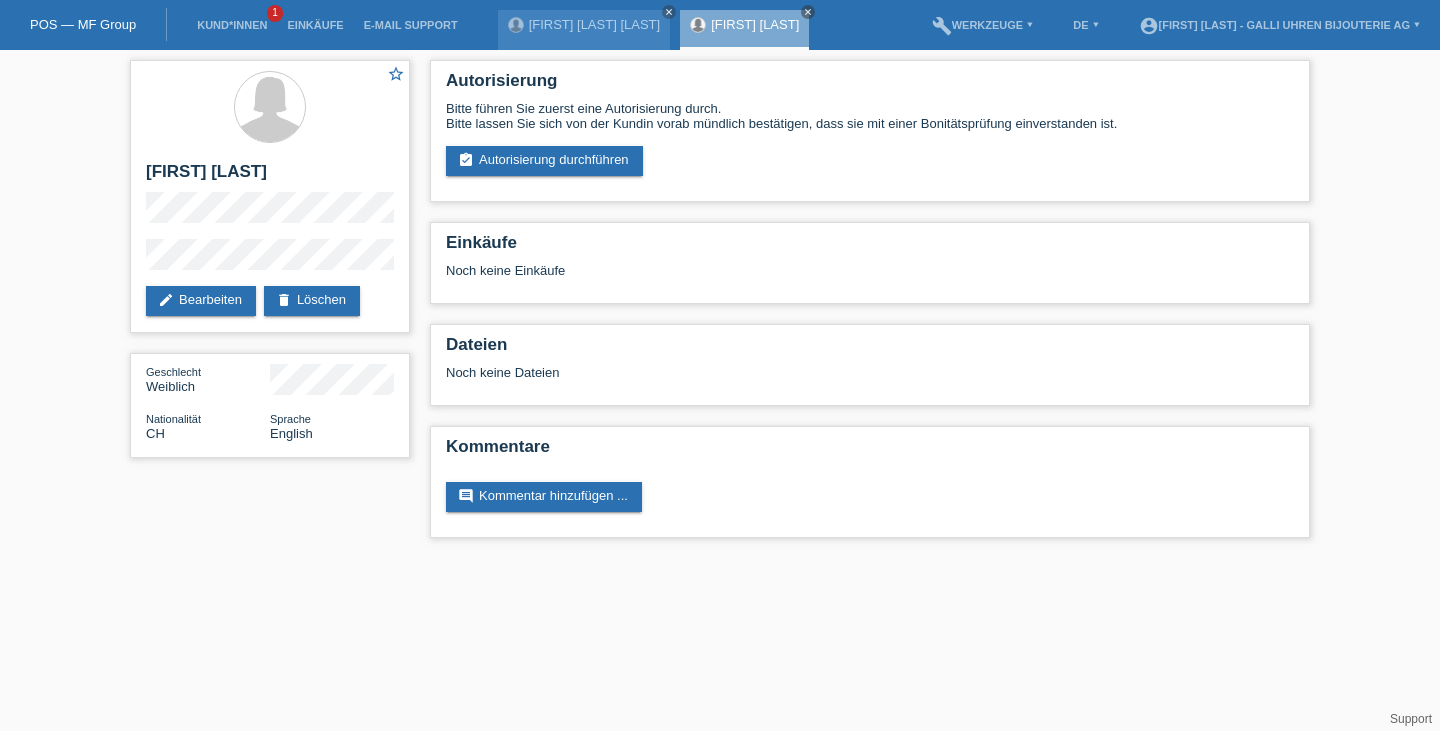 scroll, scrollTop: 0, scrollLeft: 0, axis: both 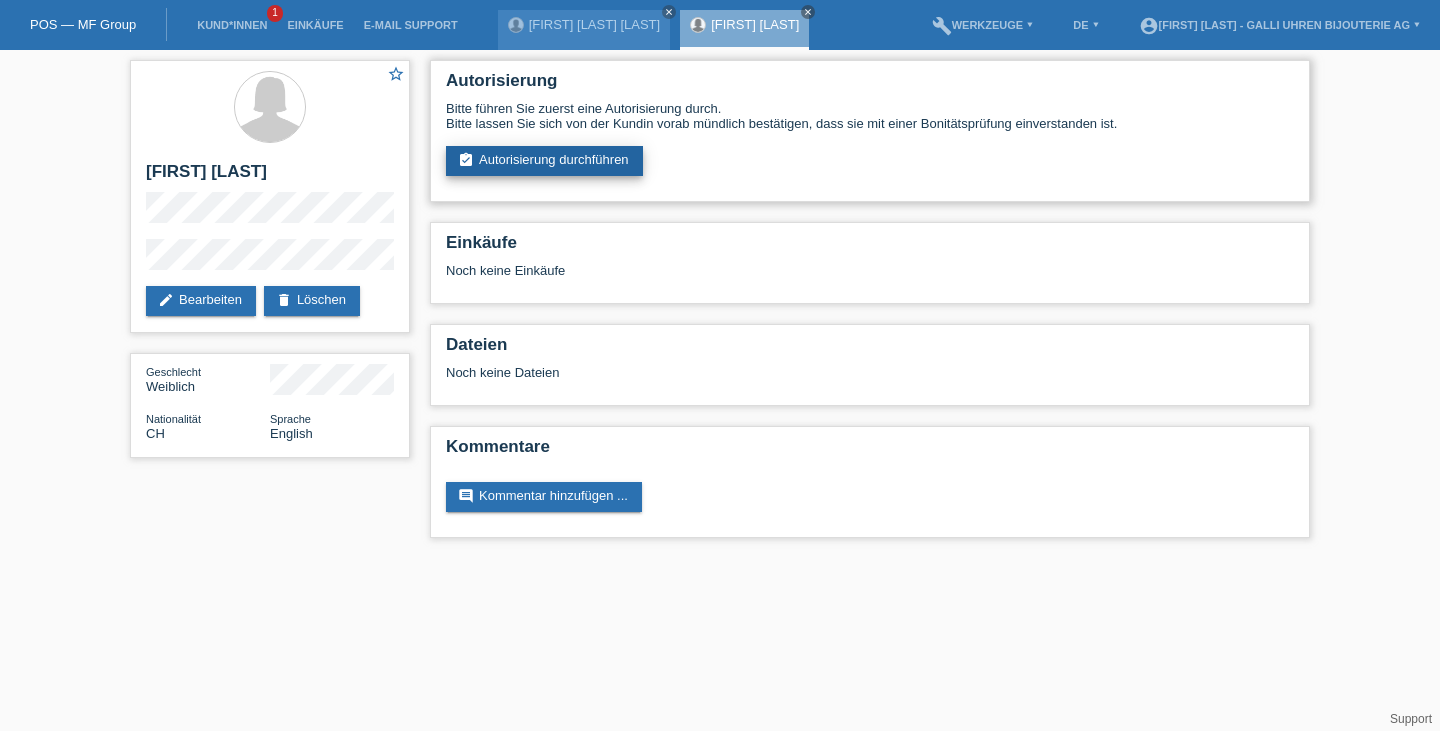 click on "assignment_turned_in  Autorisierung durchführen" at bounding box center (544, 161) 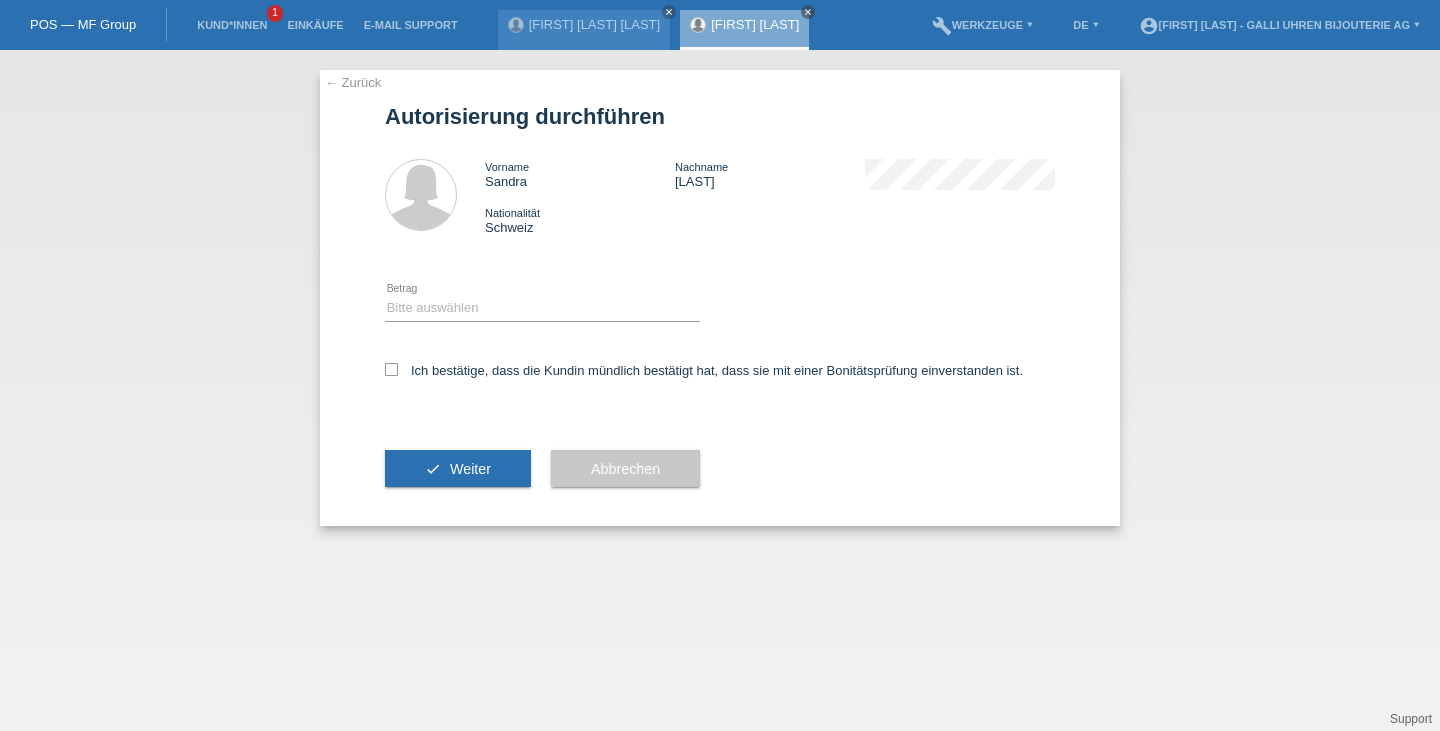scroll, scrollTop: 0, scrollLeft: 0, axis: both 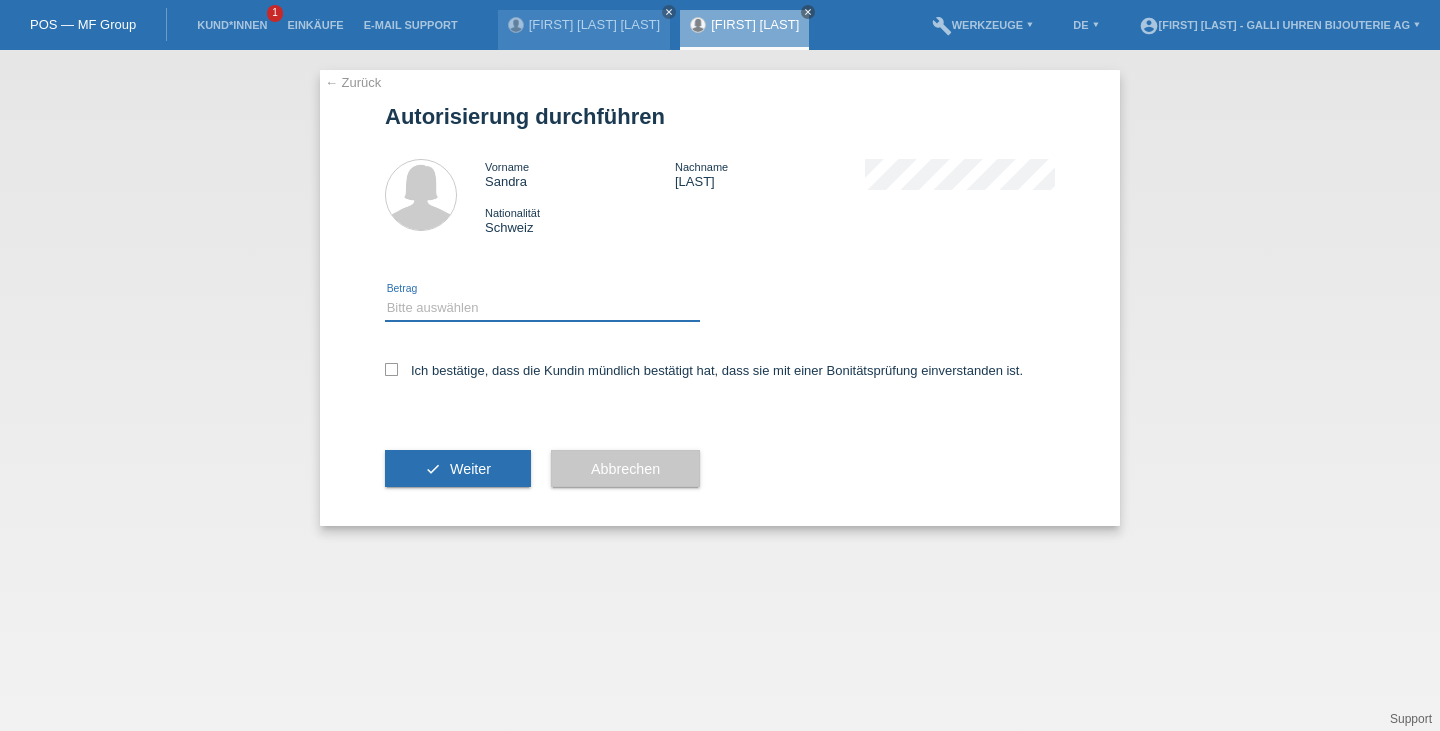 drag, startPoint x: 588, startPoint y: 305, endPoint x: 589, endPoint y: 320, distance: 15.033297 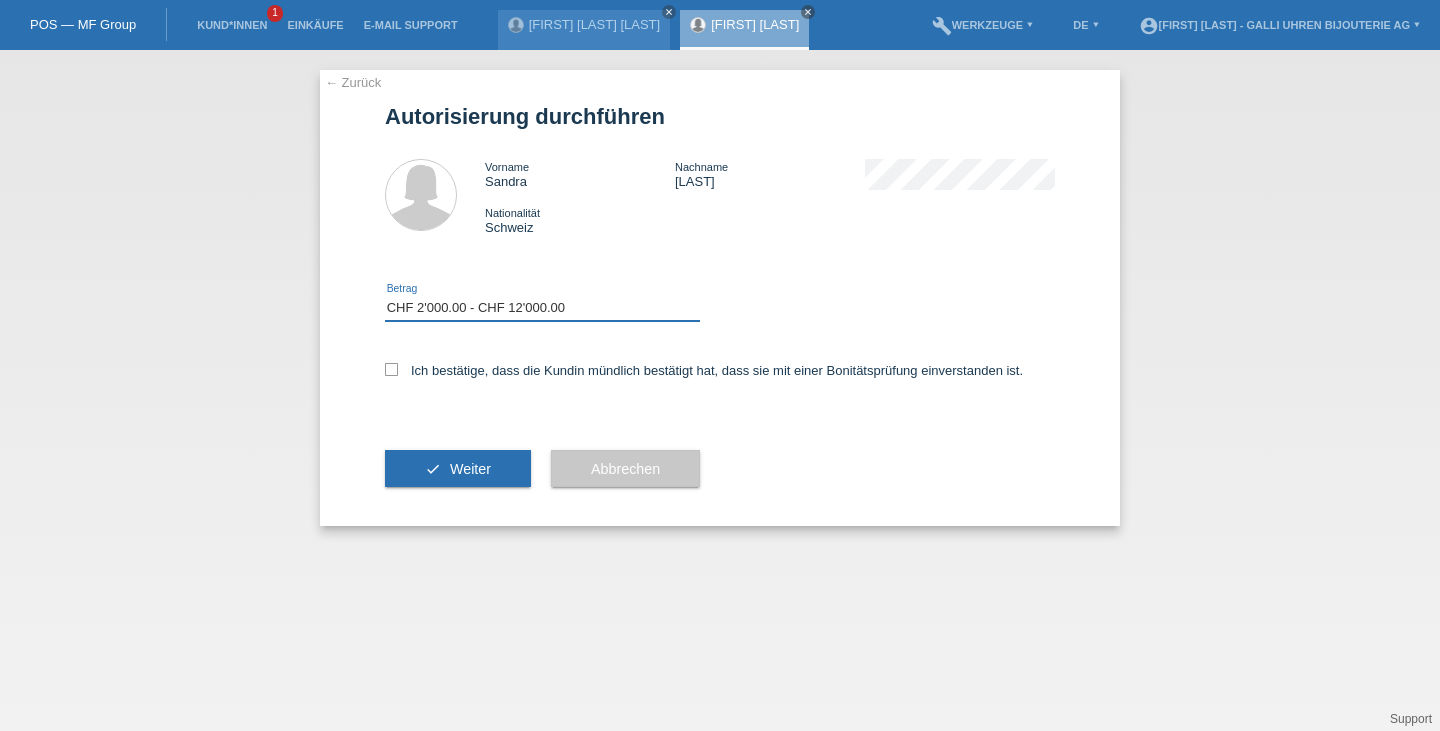 click on "Bitte auswählen
CHF 1.00 - CHF 499.00
CHF 500.00 - CHF 1'999.00
CHF 2'000.00 - CHF 12'000.00" at bounding box center [542, 308] 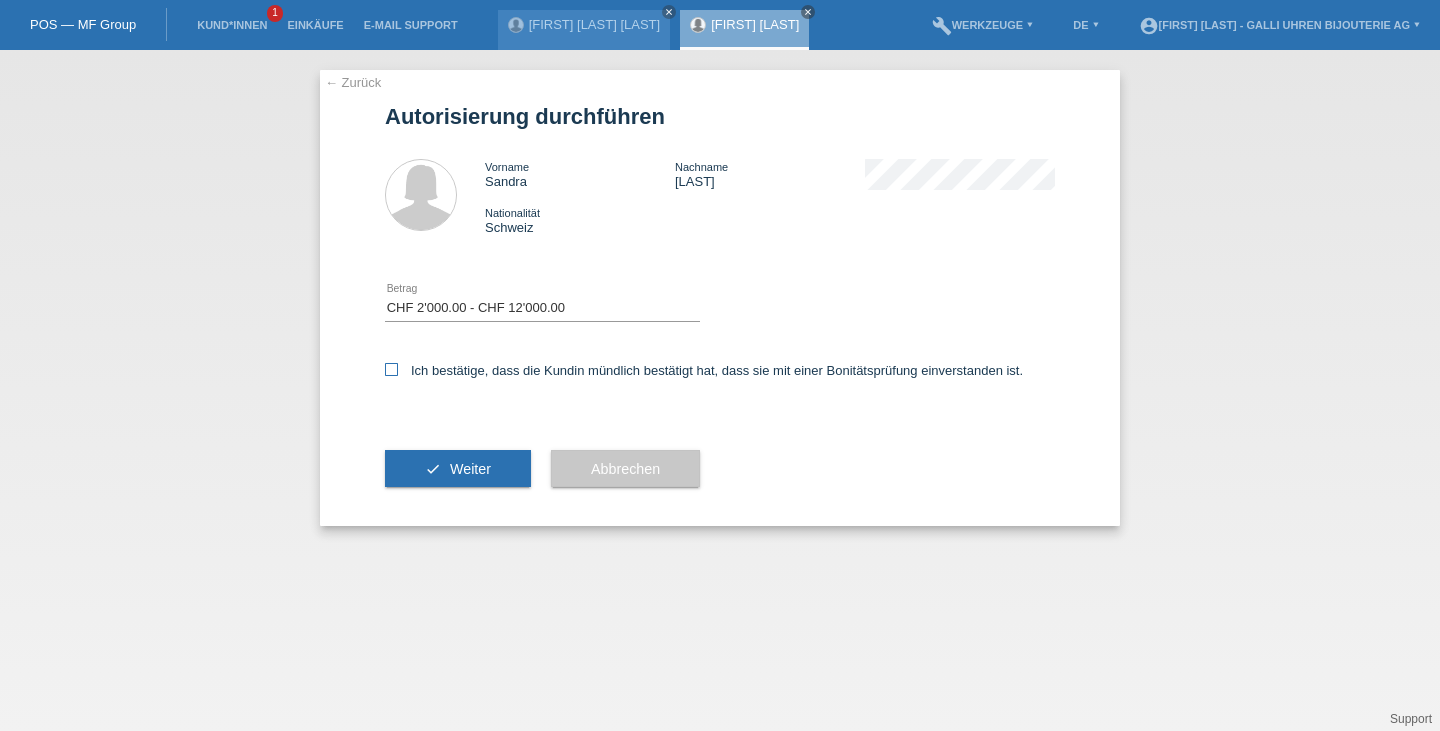 click at bounding box center [391, 369] 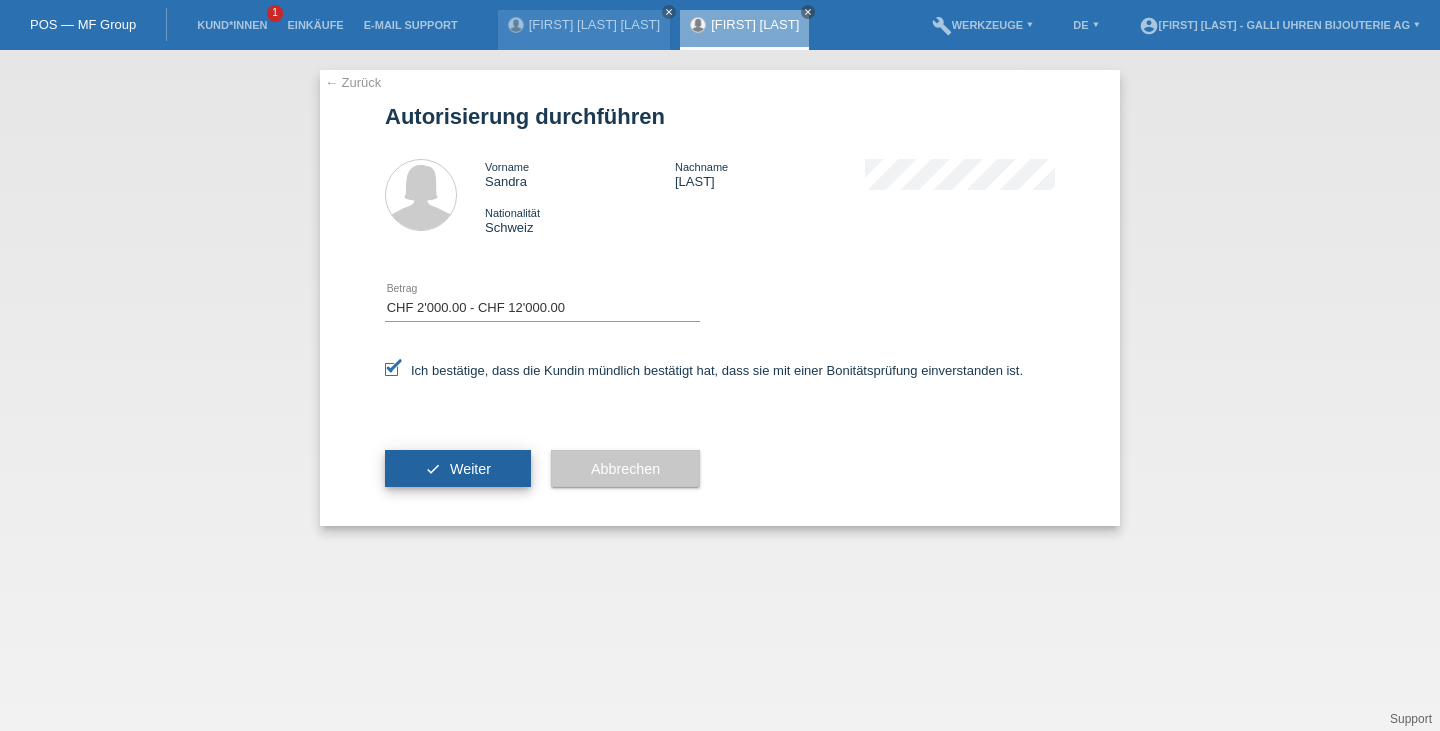 click on "check   Weiter" at bounding box center (458, 469) 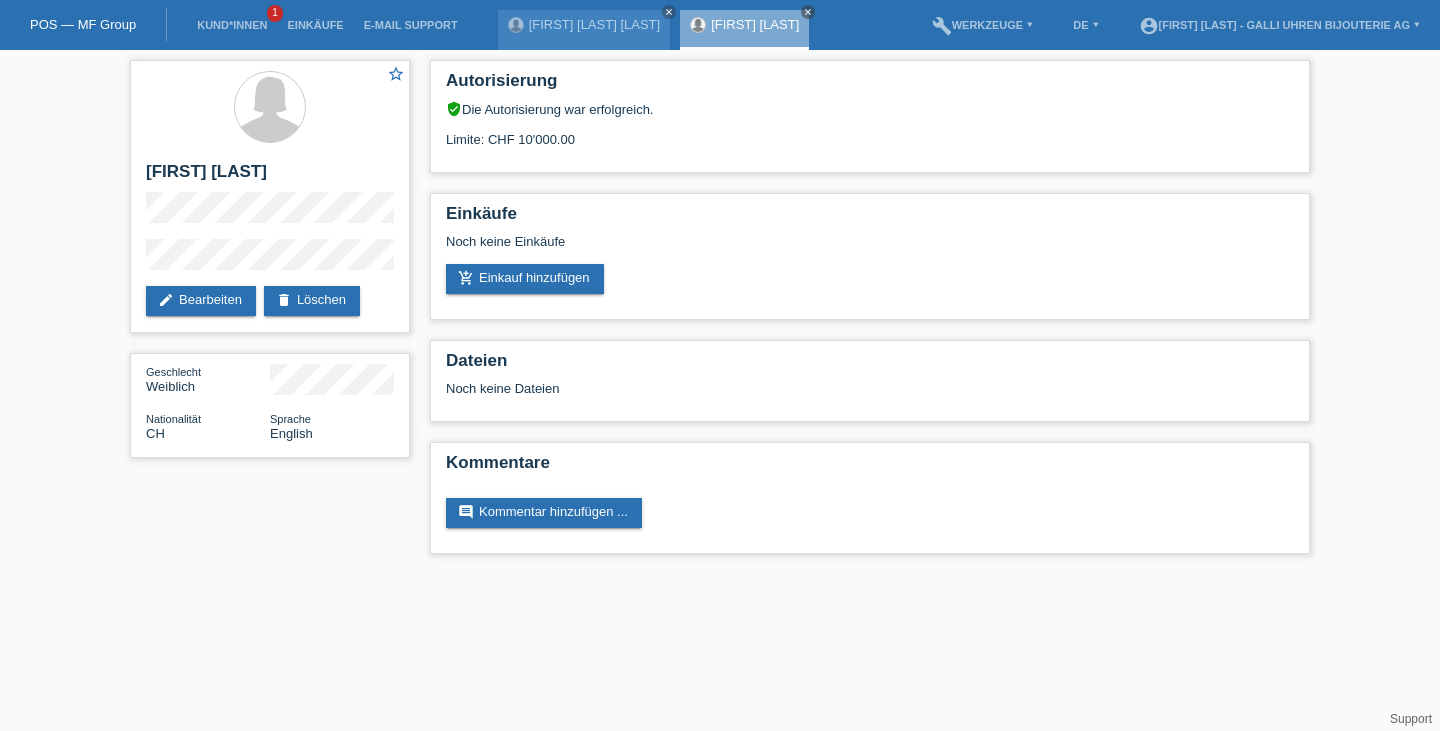 scroll, scrollTop: 0, scrollLeft: 0, axis: both 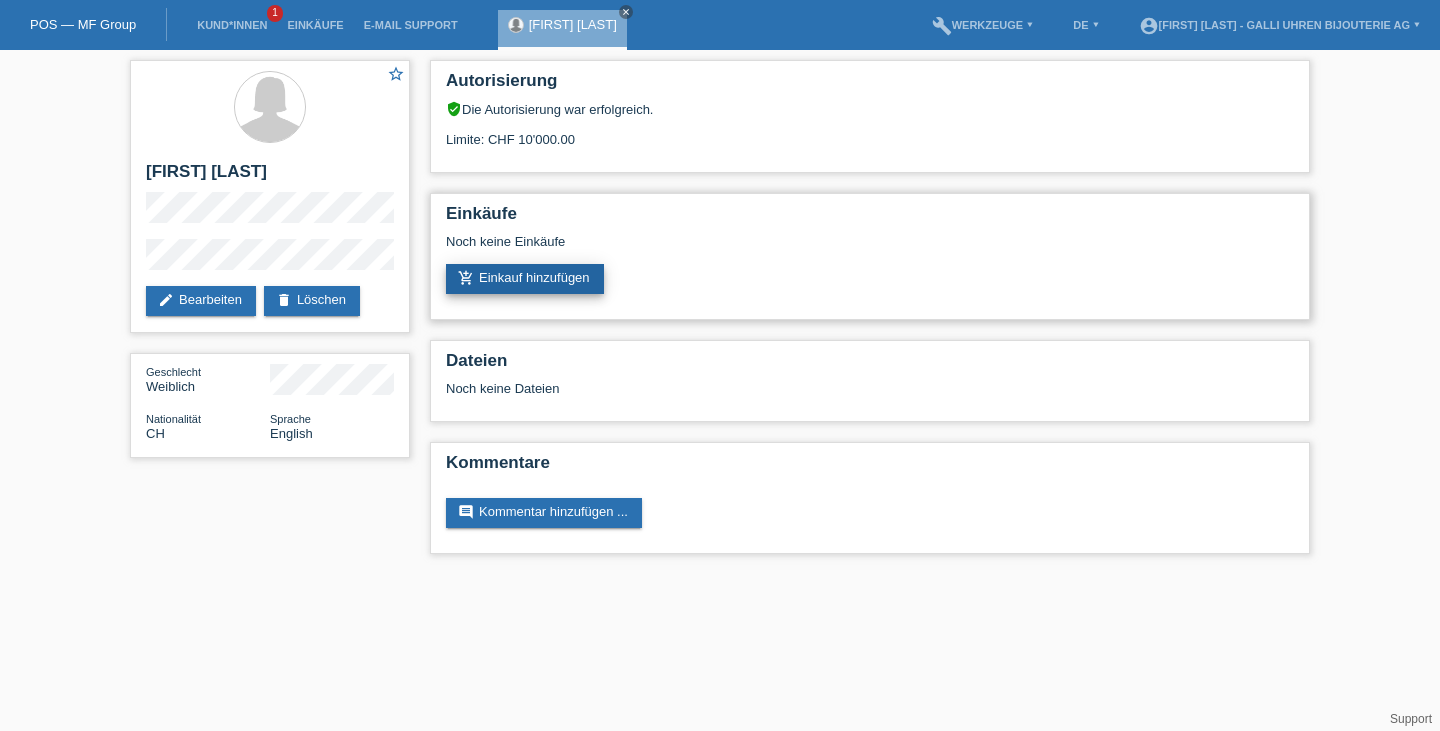 click on "add_shopping_cart  Einkauf hinzufügen" at bounding box center [525, 279] 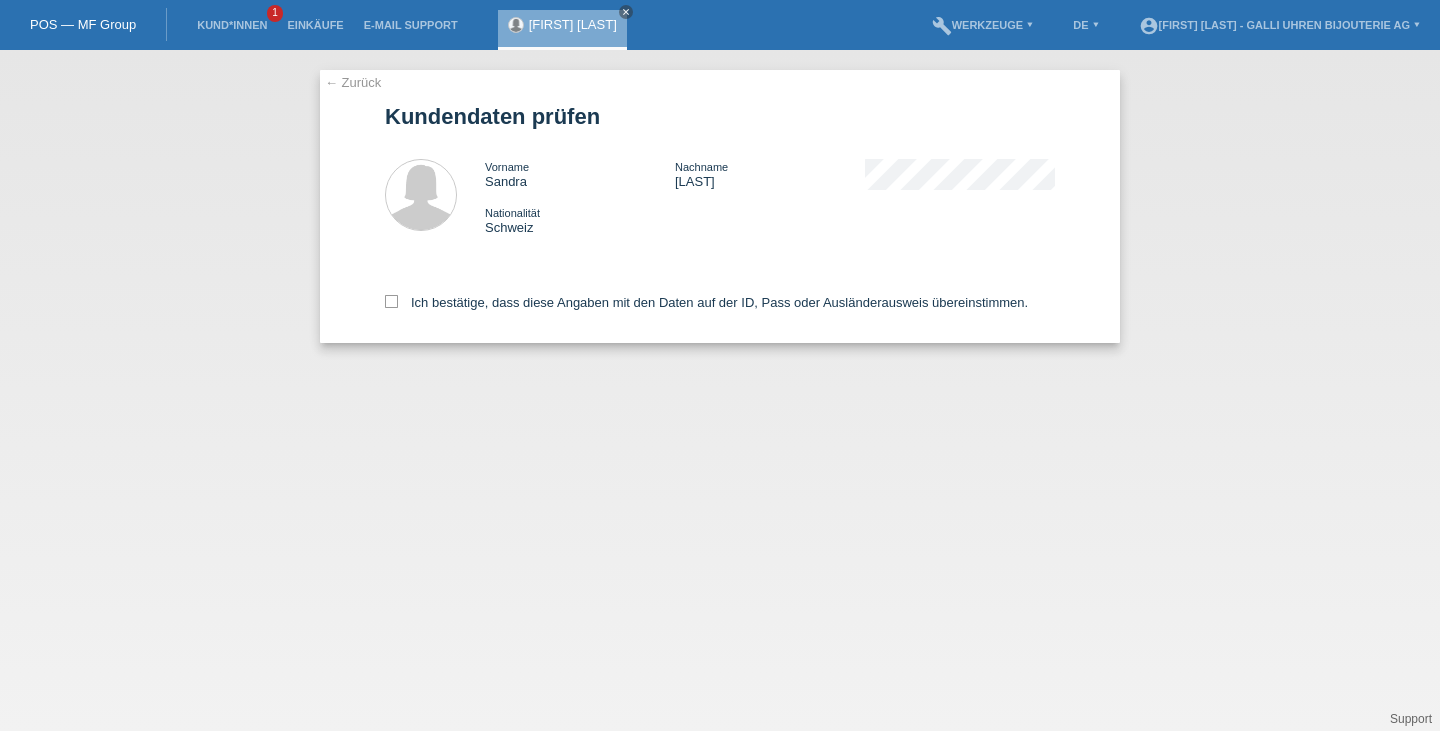 scroll, scrollTop: 0, scrollLeft: 0, axis: both 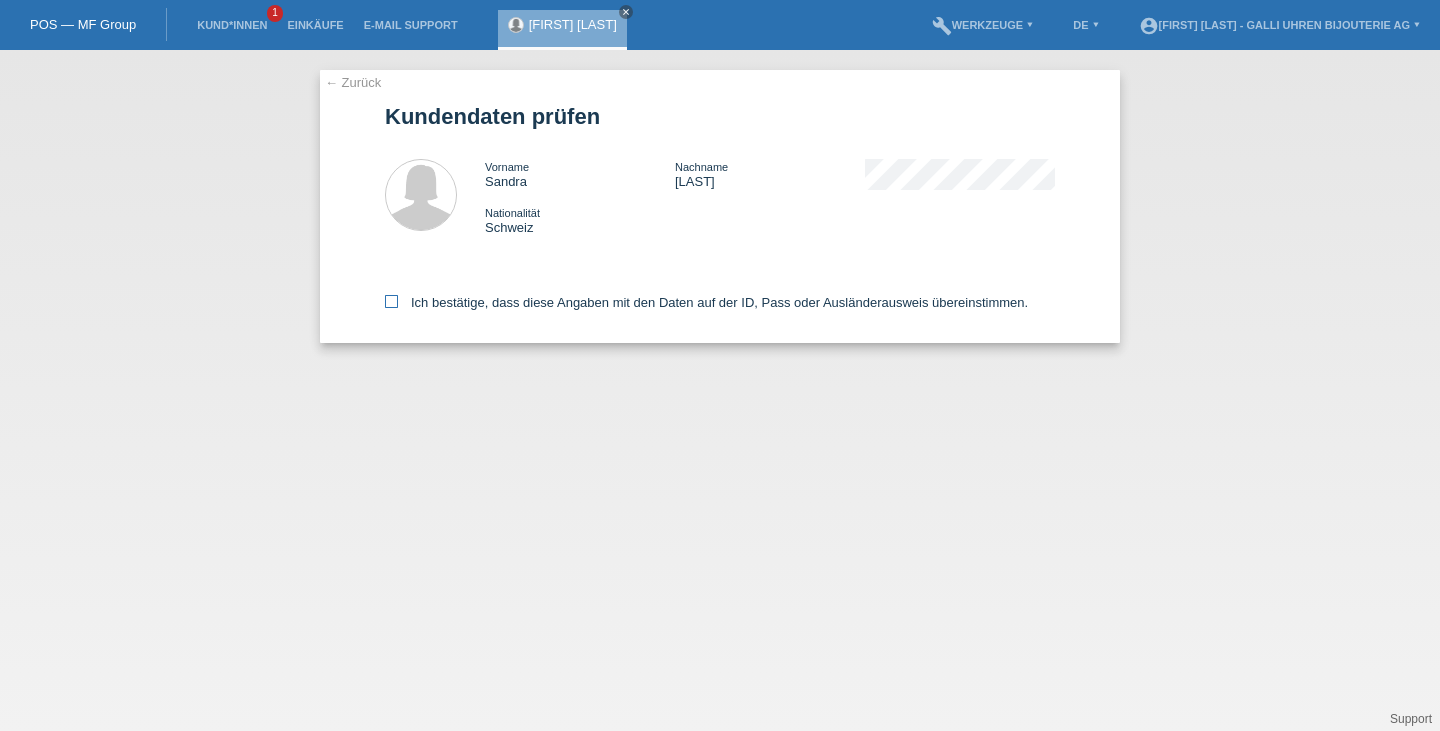 click at bounding box center (391, 301) 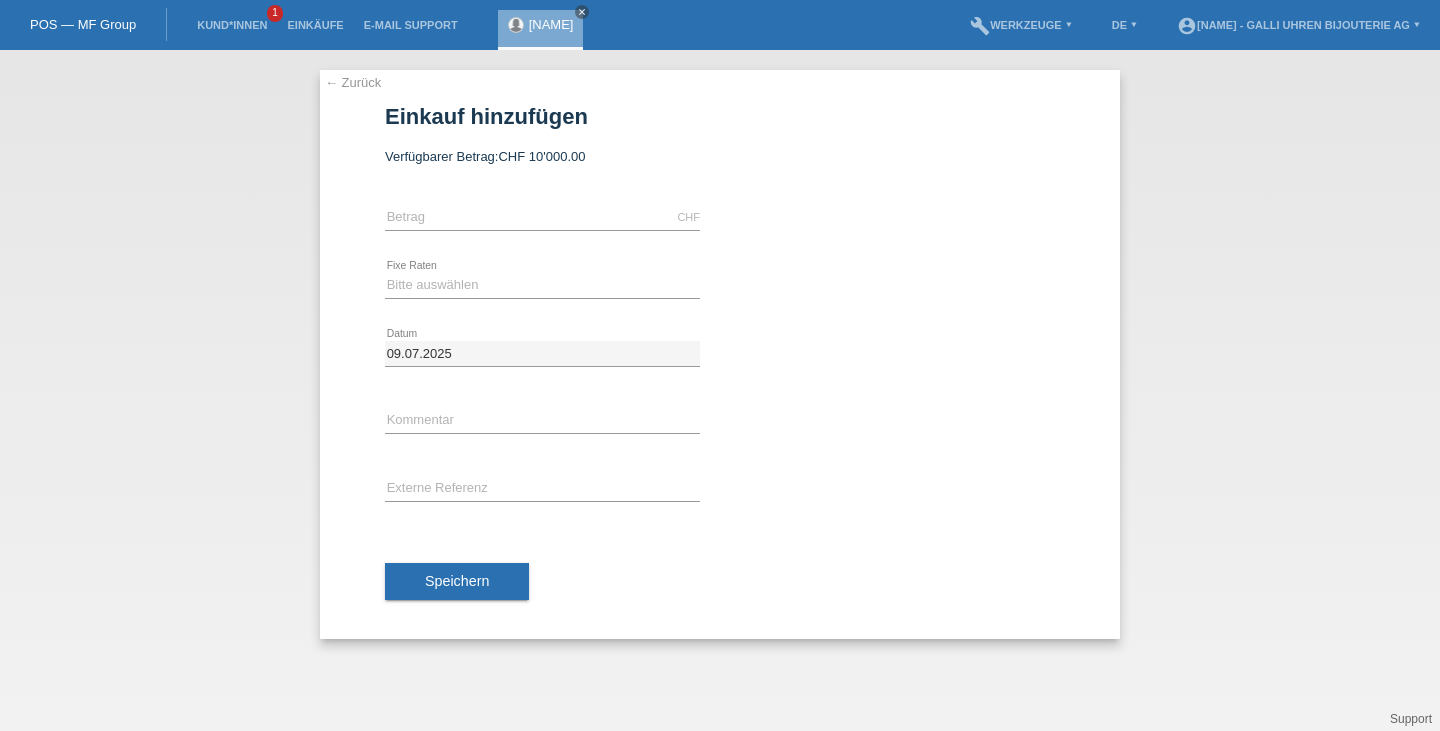 scroll, scrollTop: 0, scrollLeft: 0, axis: both 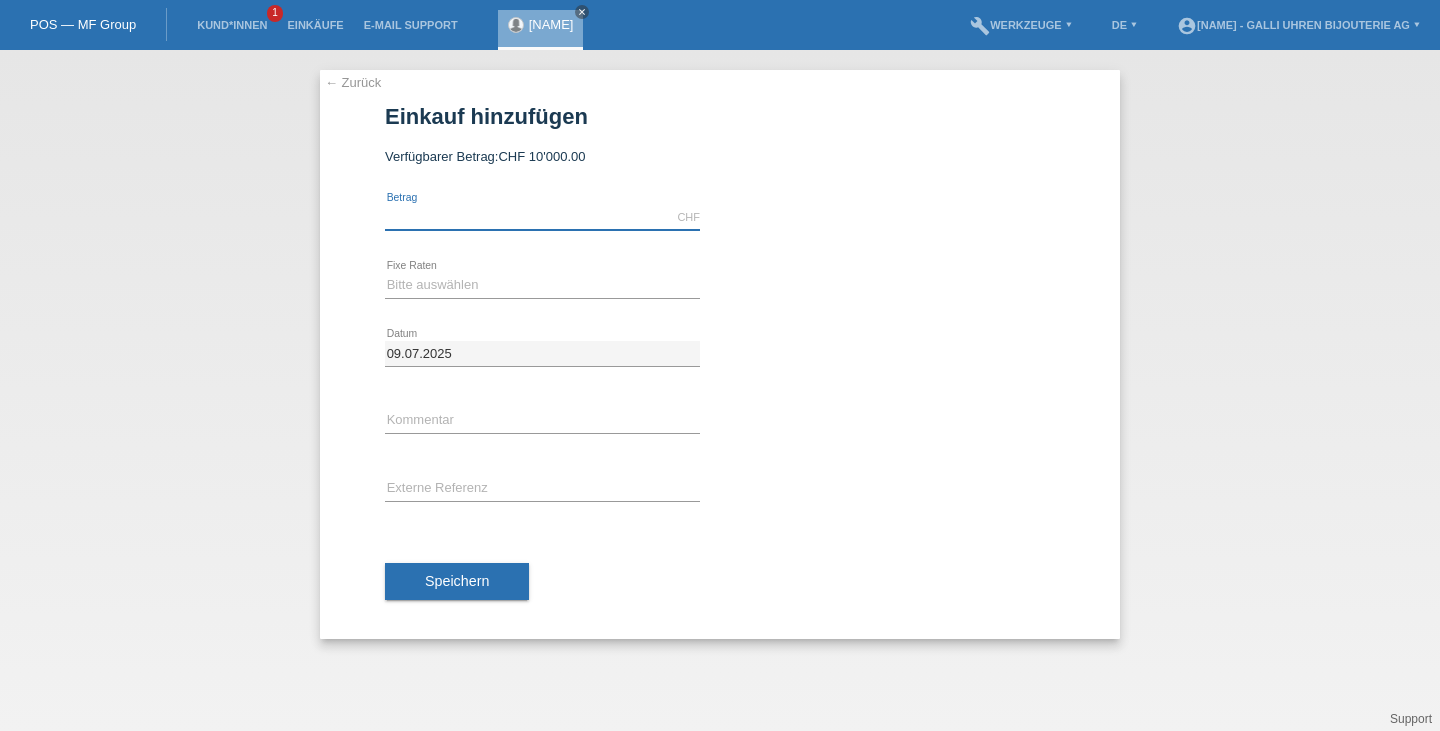 click at bounding box center [542, 217] 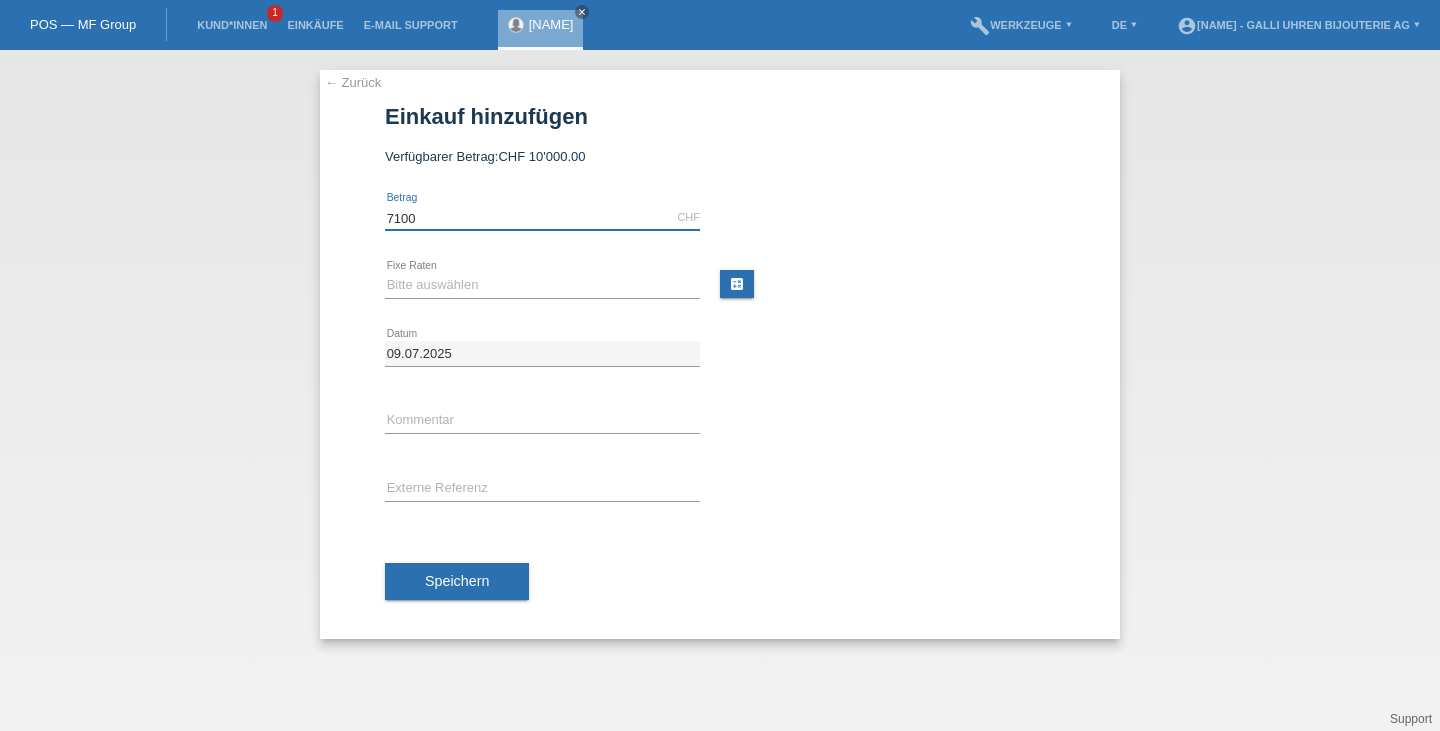 type on "7100" 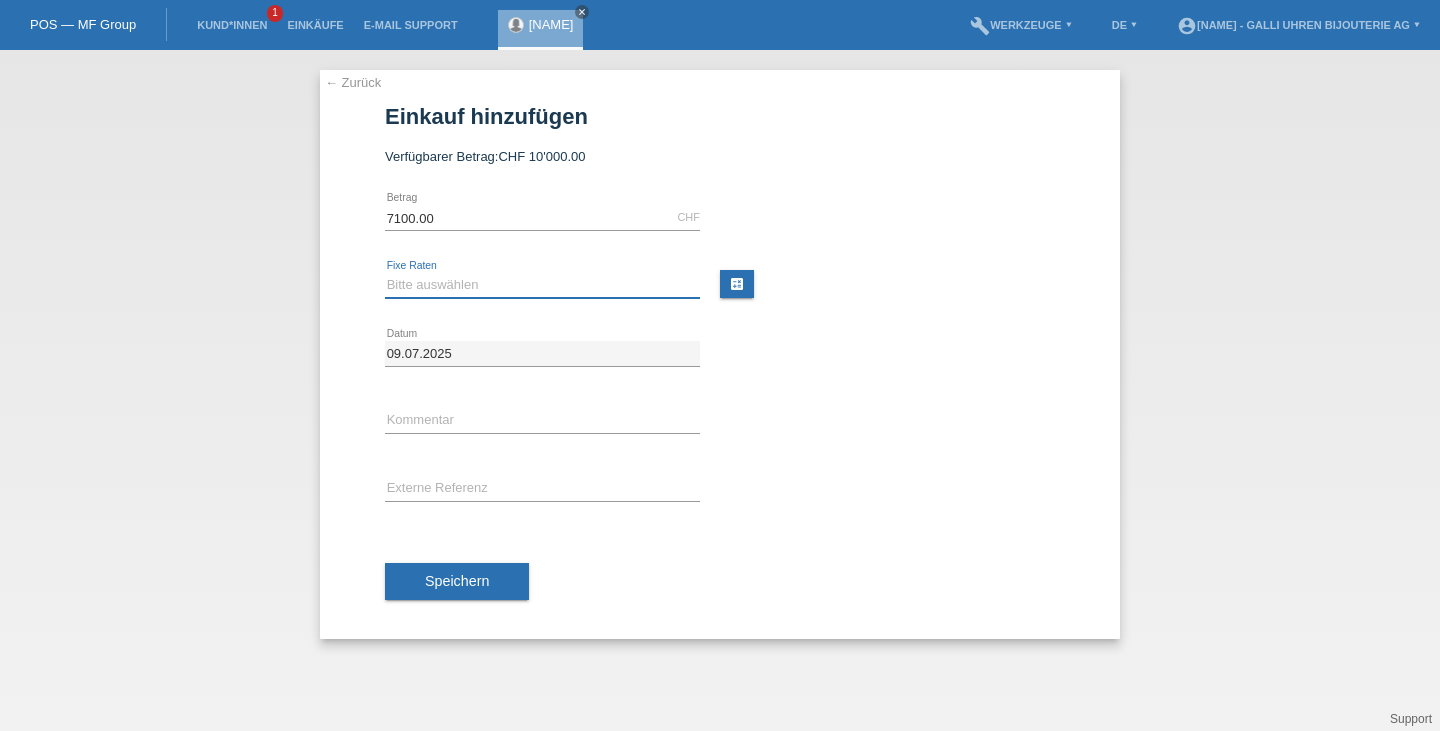 click on "Bitte auswählen
6 Raten
12 Raten
18 Raten
24 Raten" at bounding box center [542, 285] 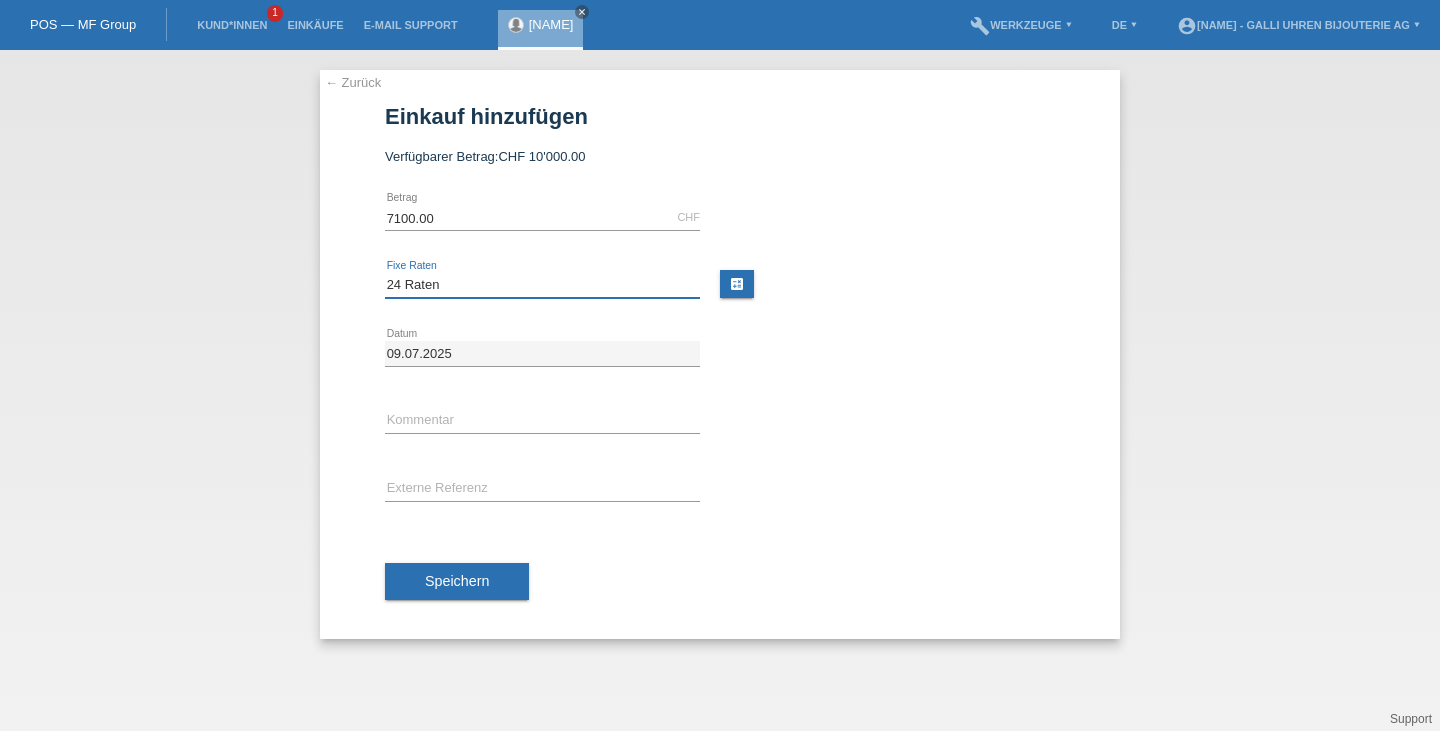click on "Bitte auswählen
6 Raten
12 Raten
18 Raten
24 Raten" at bounding box center (542, 285) 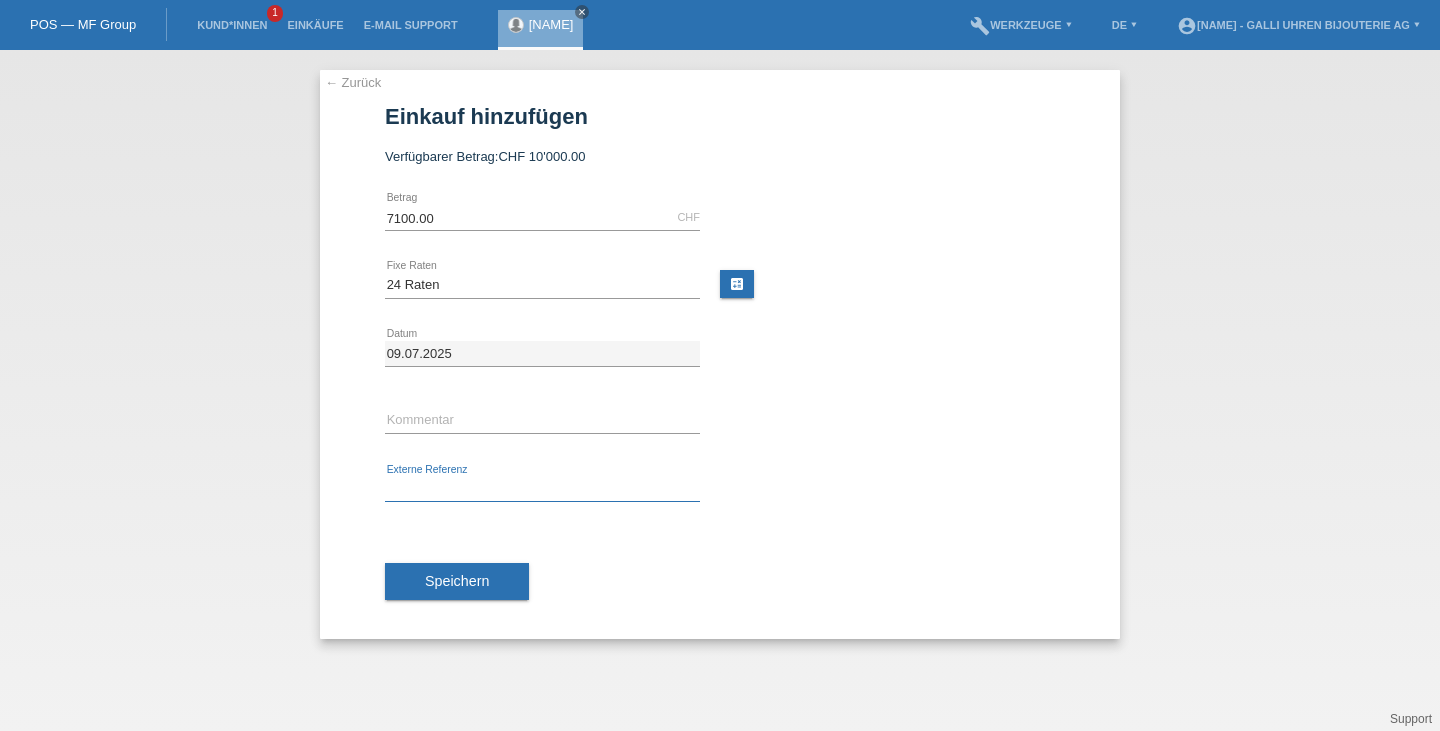 click at bounding box center (542, 489) 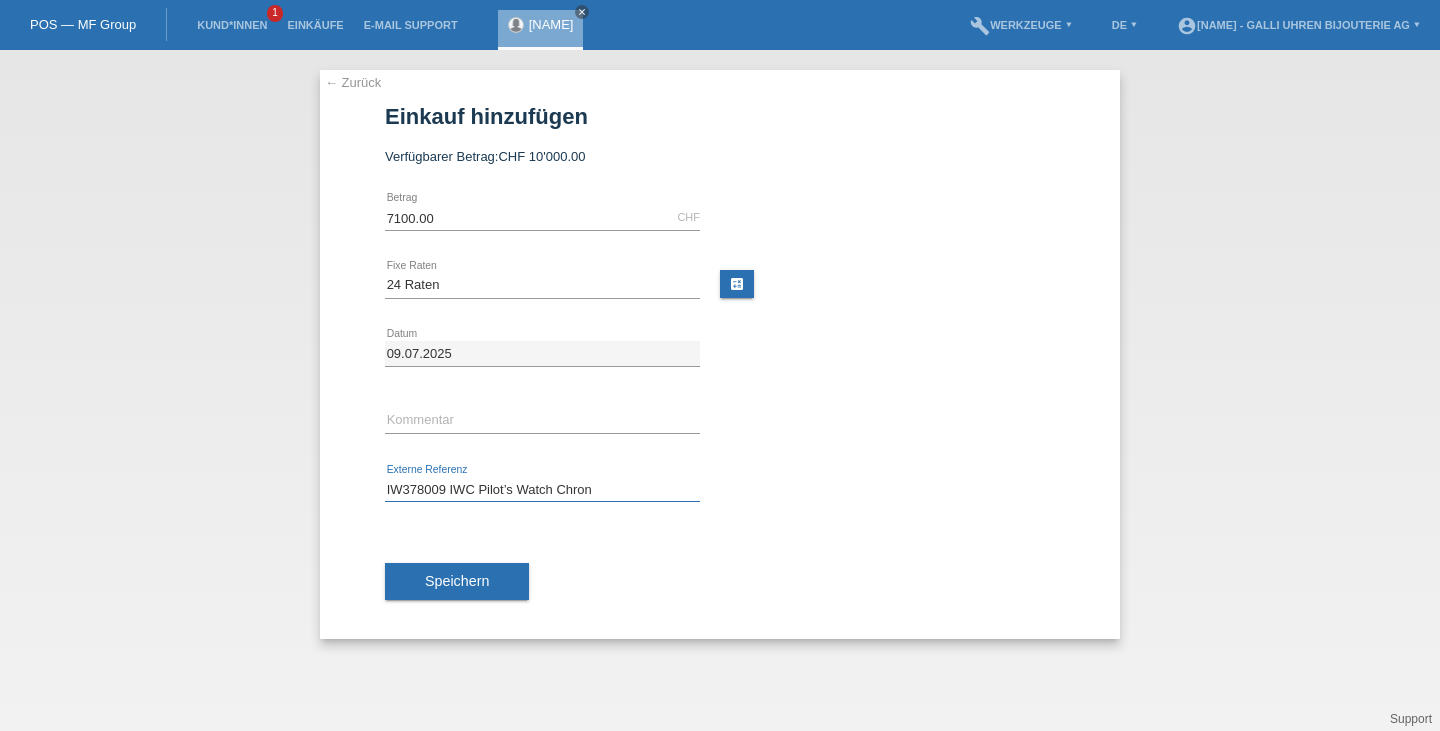 type on "IW378009 IWC Pilot’s Watch Chron" 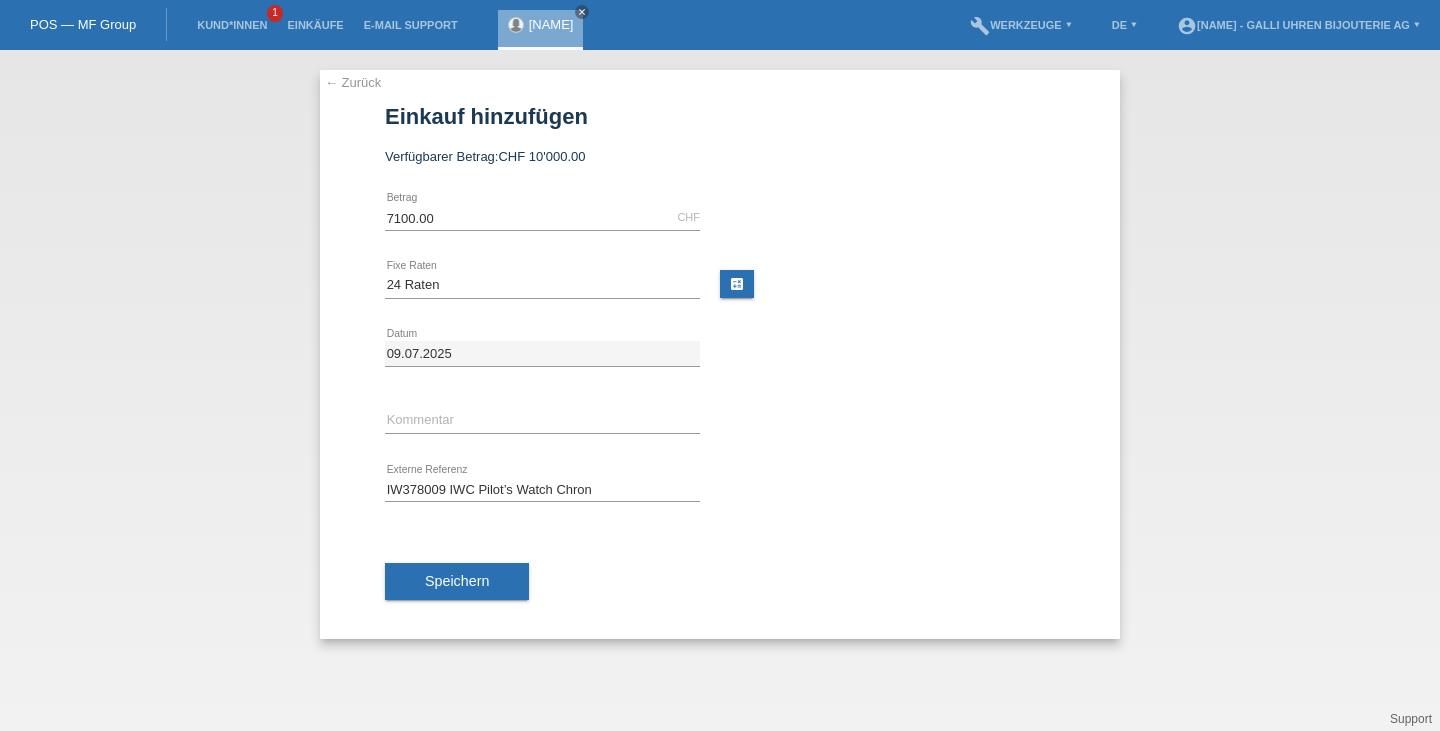 click on "error
Kommentar" at bounding box center [542, 218] 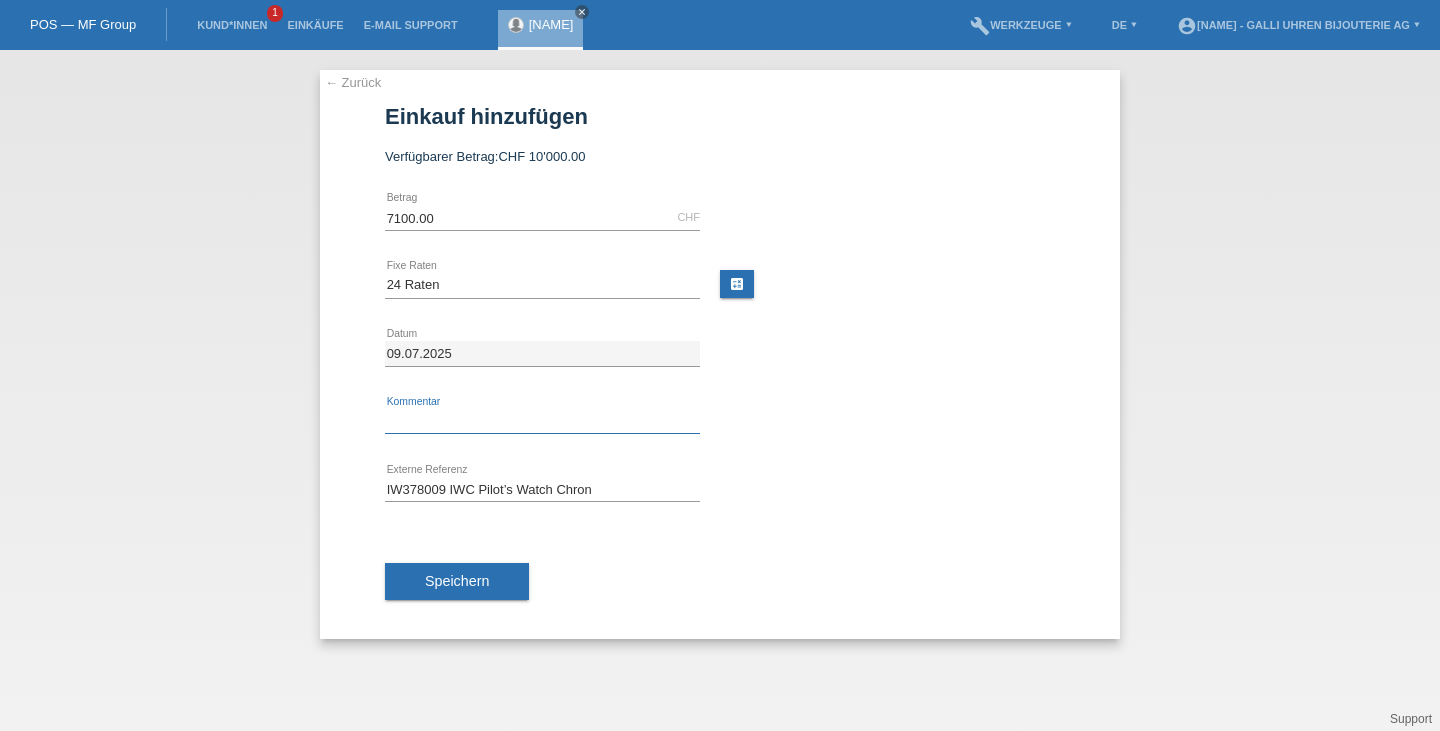 click at bounding box center [542, 421] 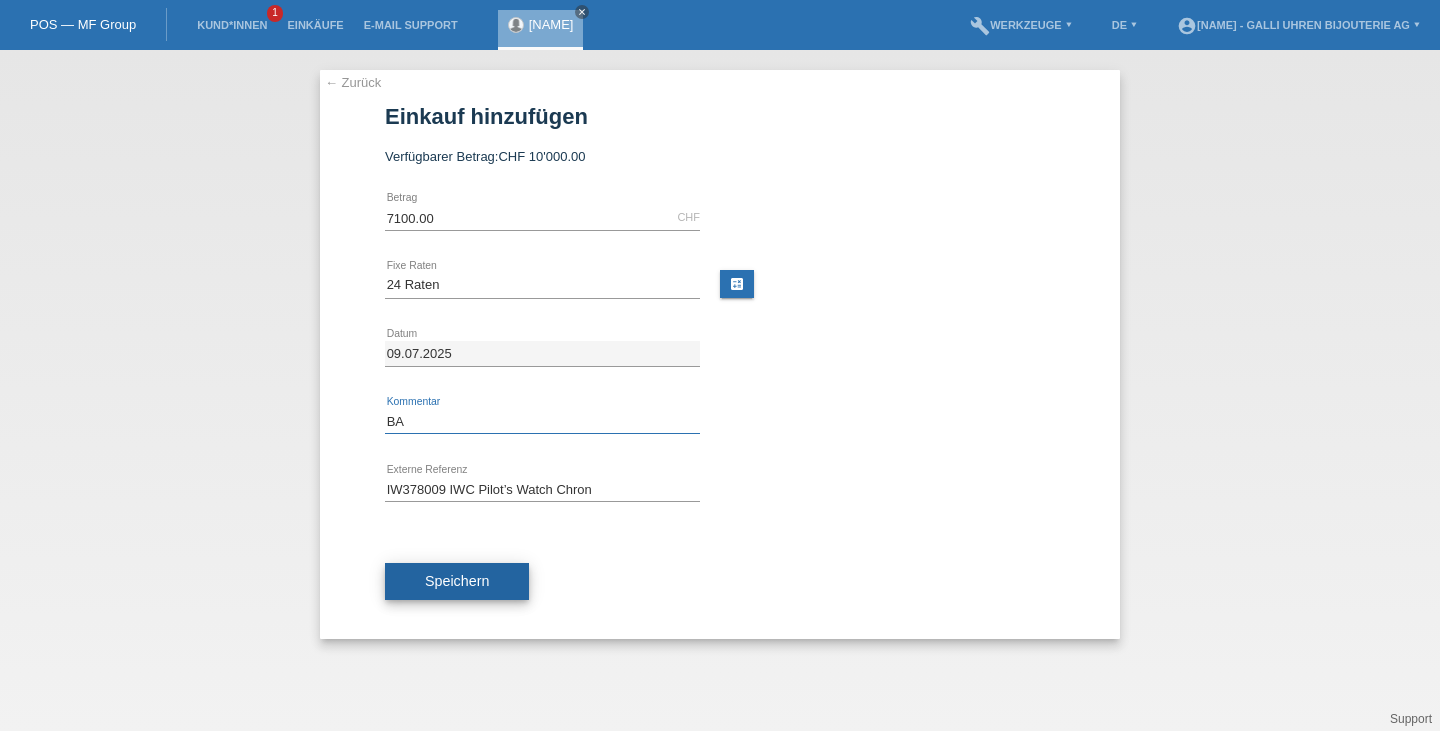 type on "BA" 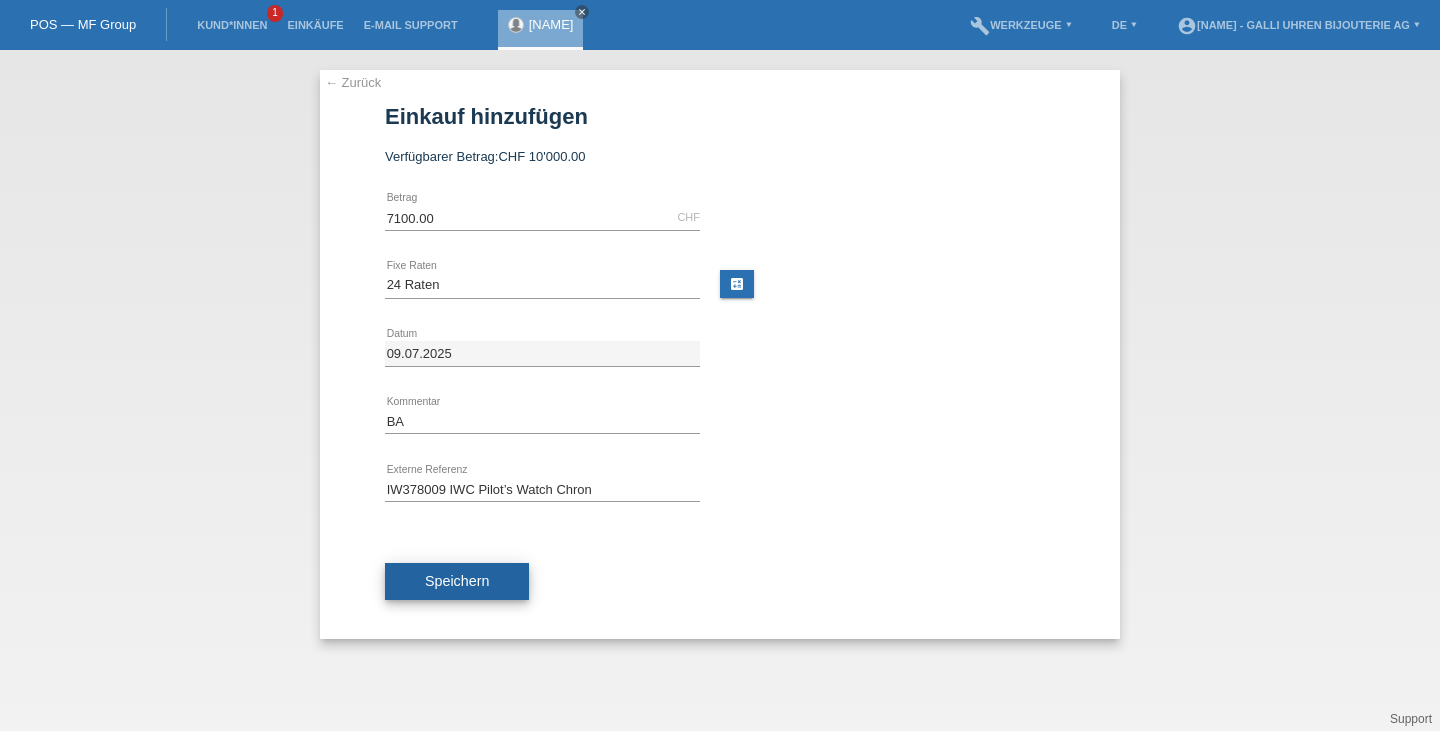 click on "Speichern" at bounding box center (457, 581) 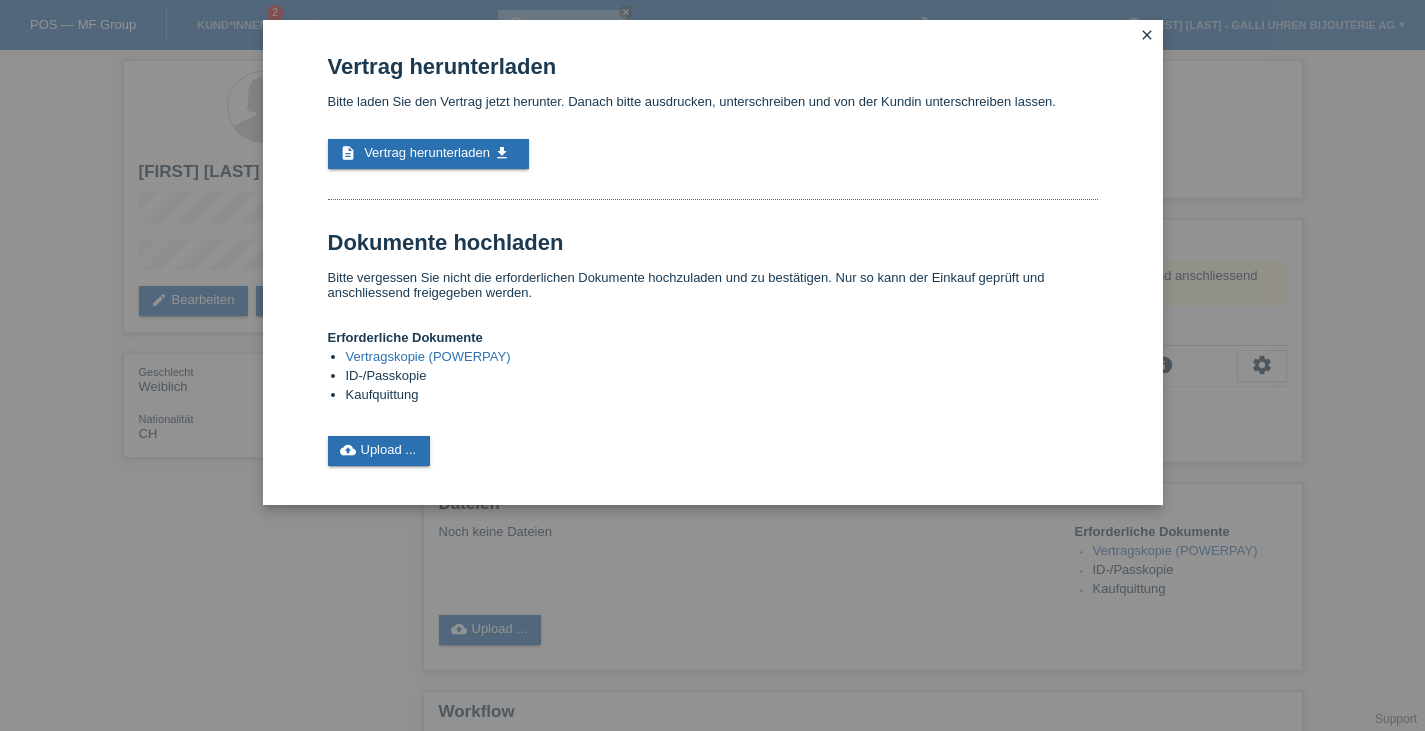 scroll, scrollTop: 0, scrollLeft: 0, axis: both 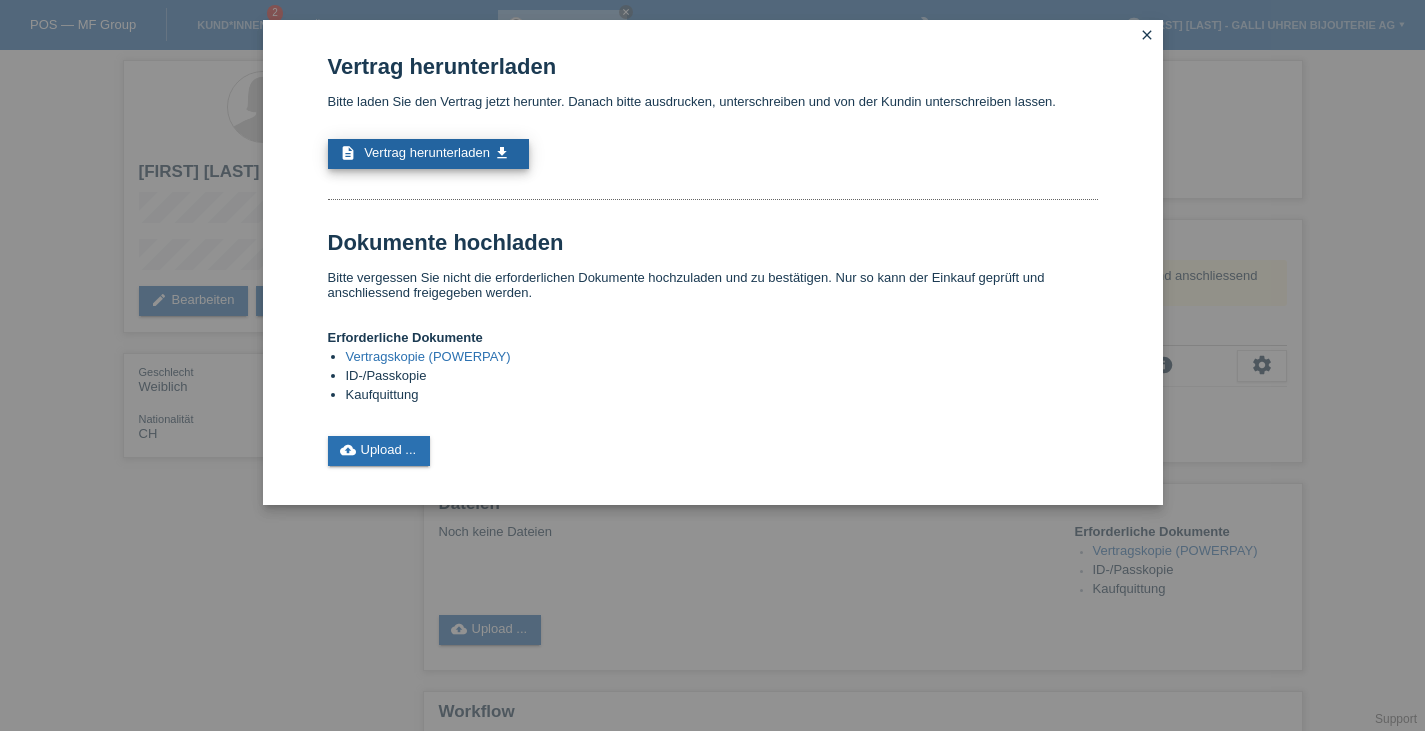 click on "Vertrag herunterladen" at bounding box center (427, 152) 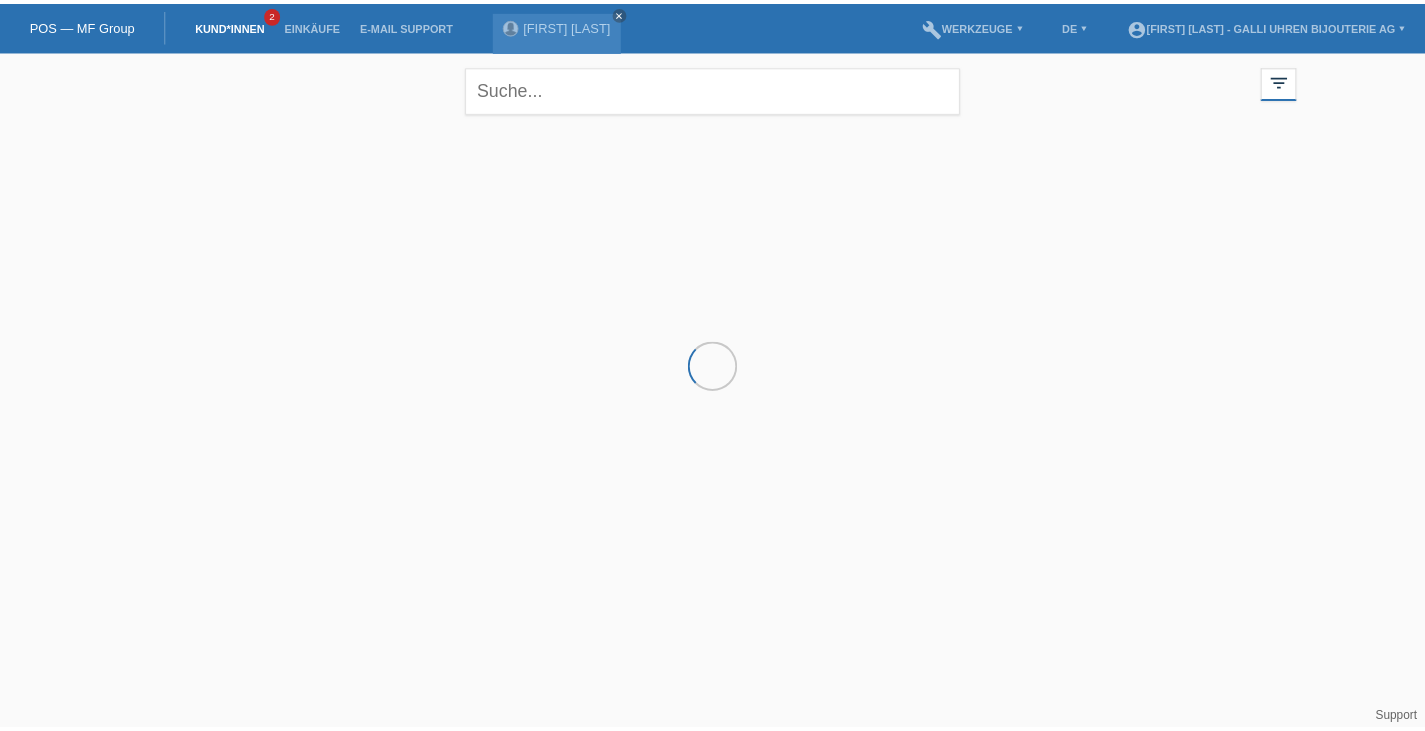 scroll, scrollTop: 0, scrollLeft: 0, axis: both 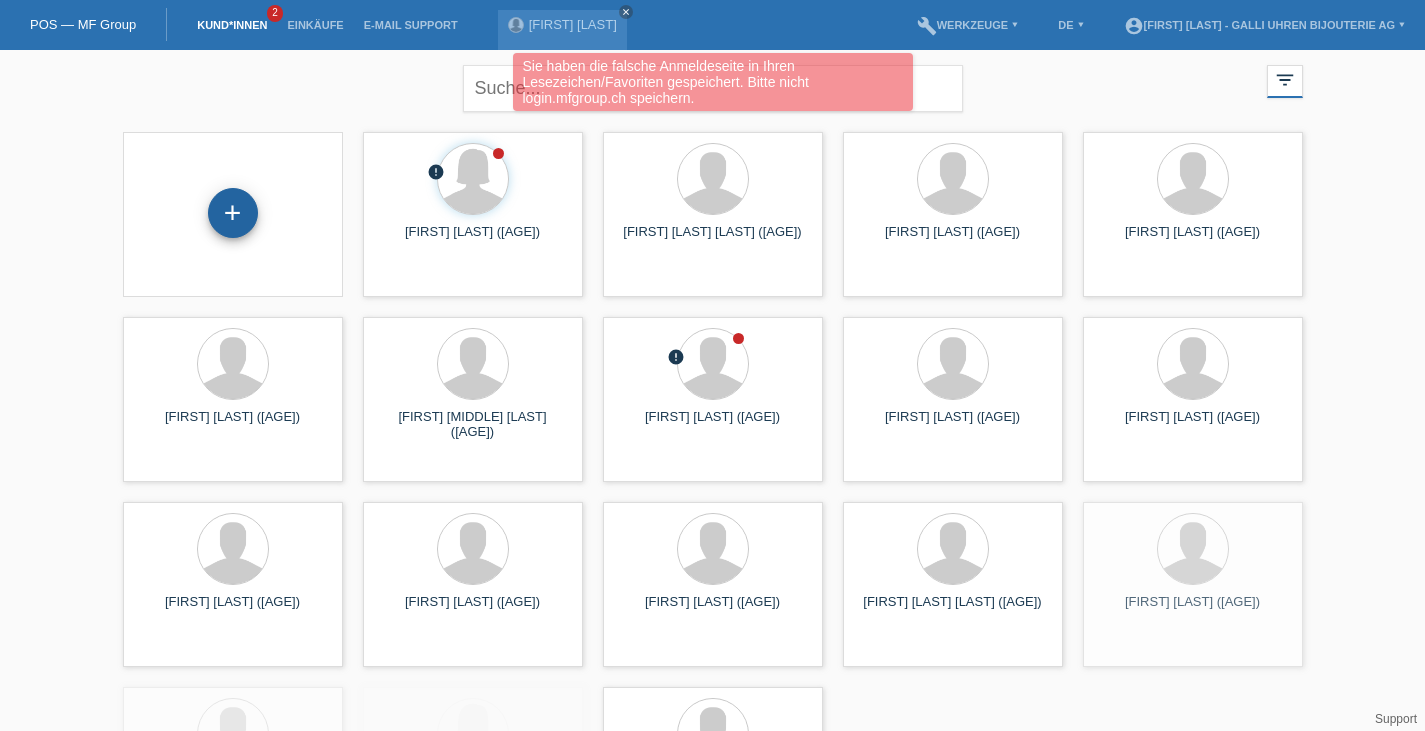 click on "+" at bounding box center [233, 213] 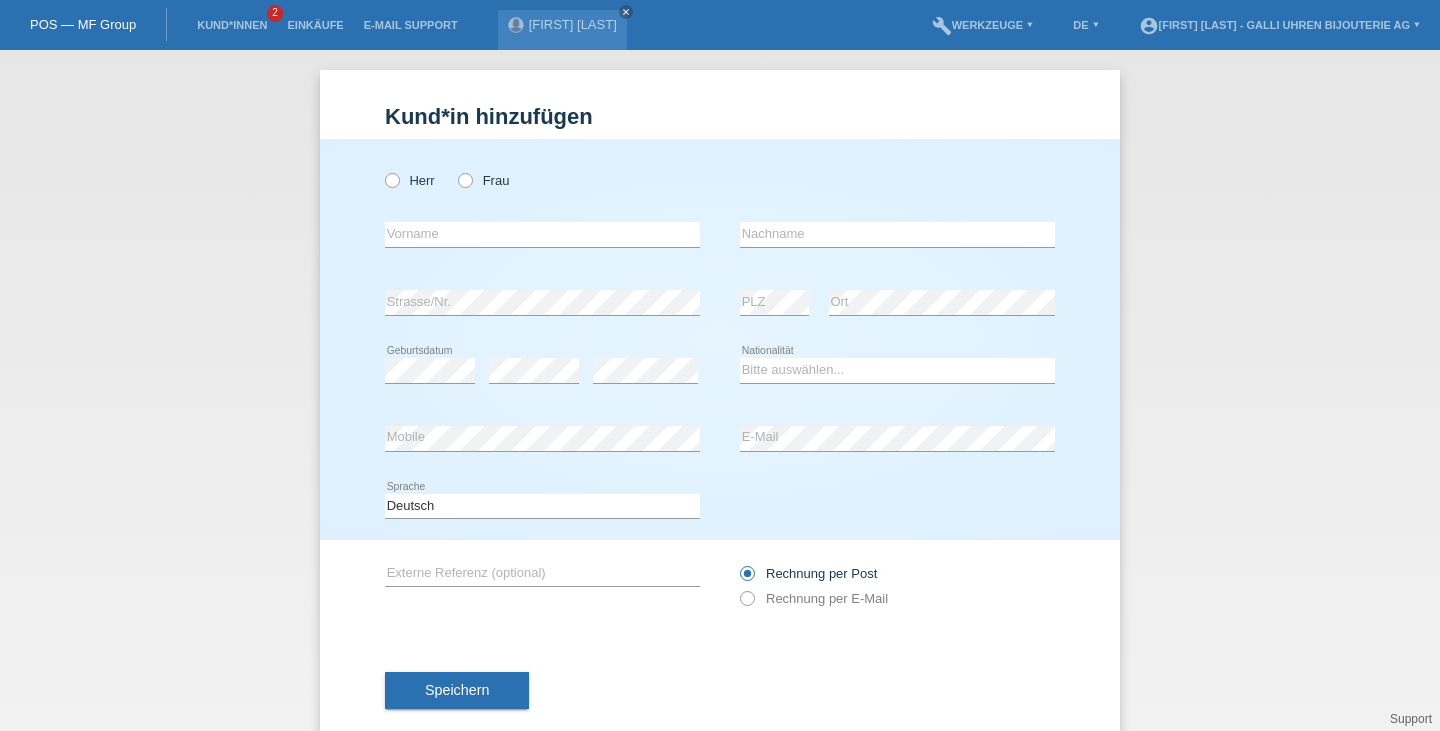 scroll, scrollTop: 0, scrollLeft: 0, axis: both 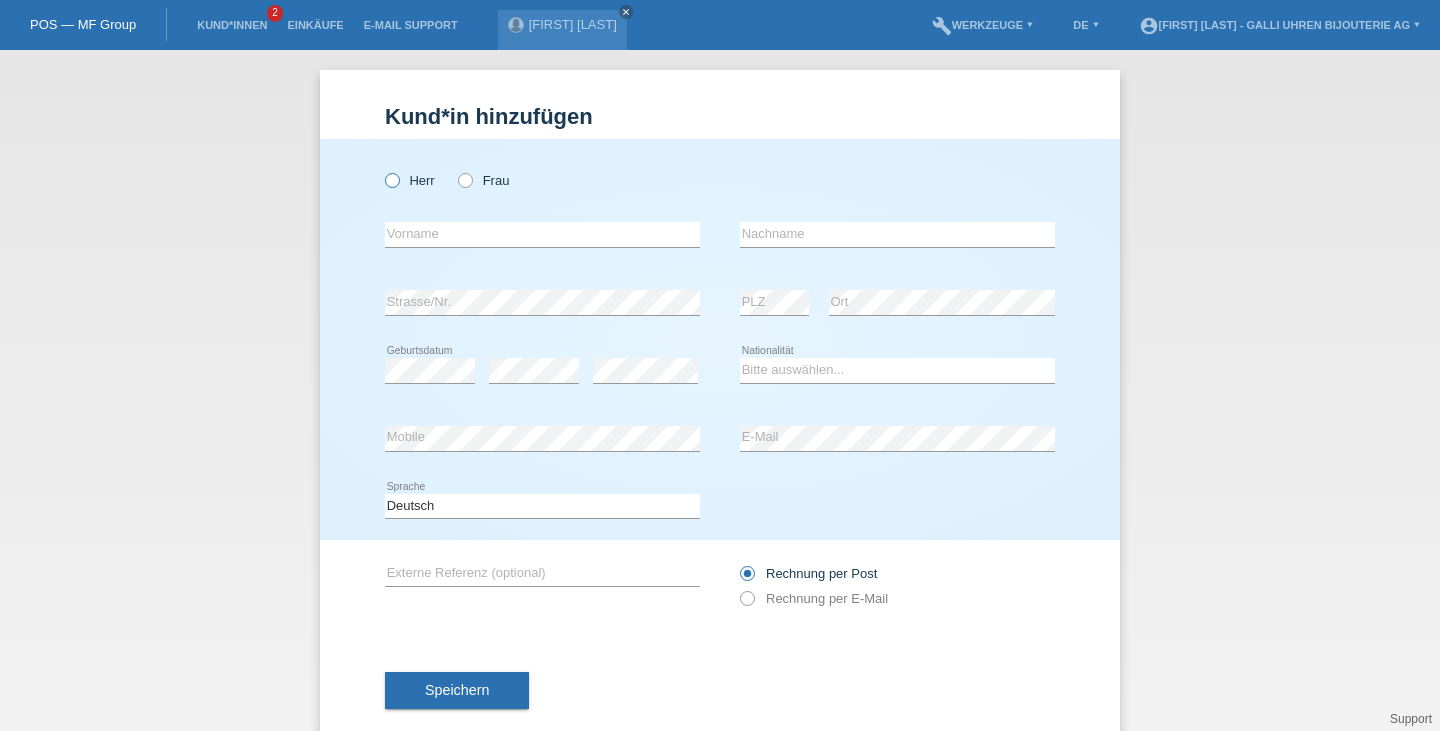 click at bounding box center [382, 170] 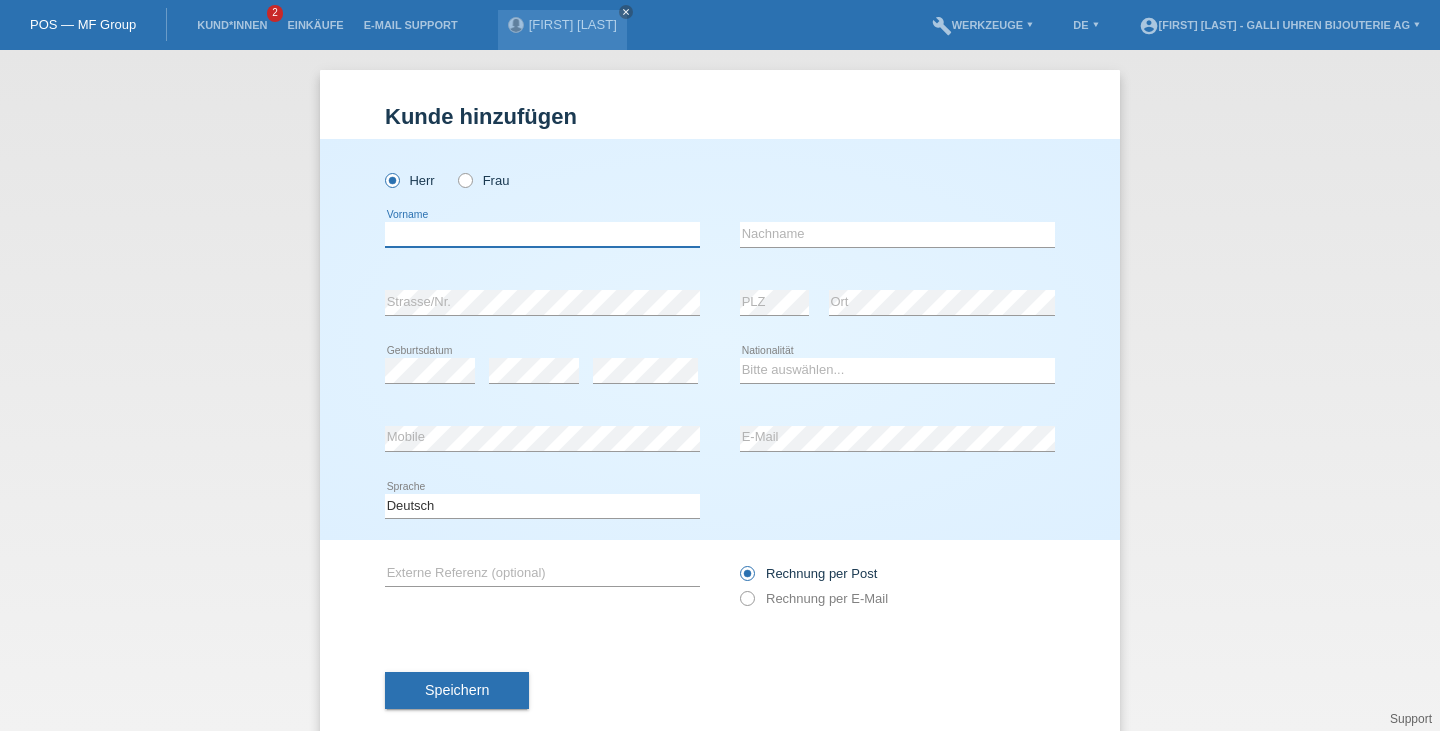 click at bounding box center [542, 234] 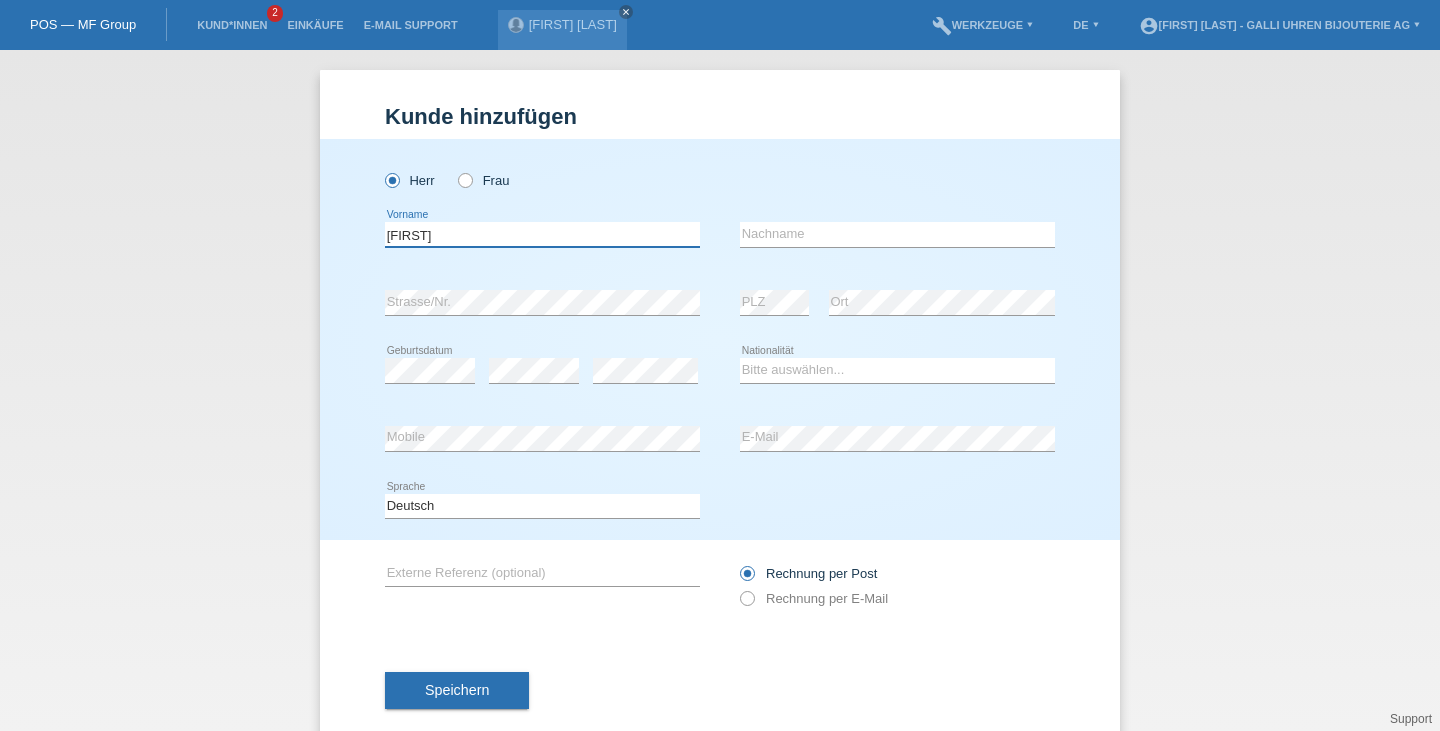 type on "[FIRST]" 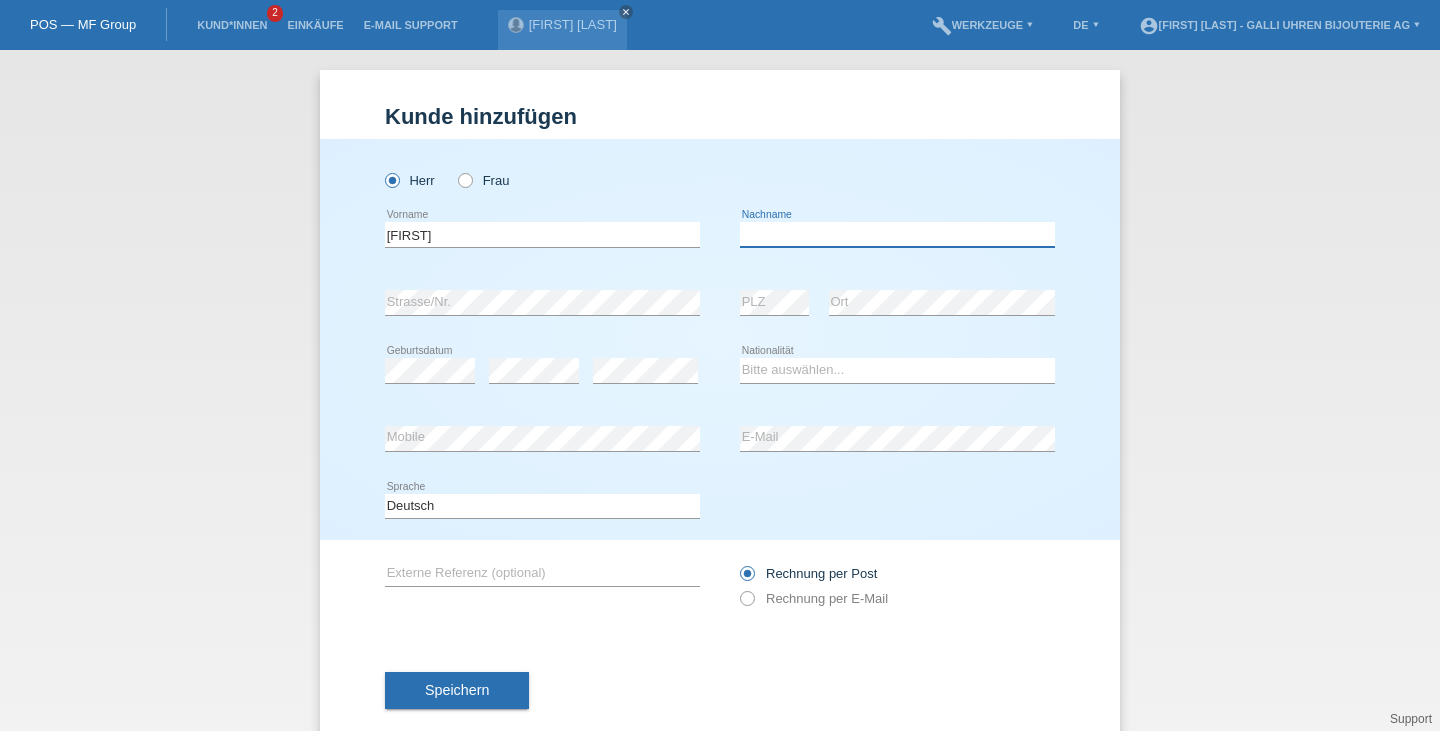 click at bounding box center (897, 234) 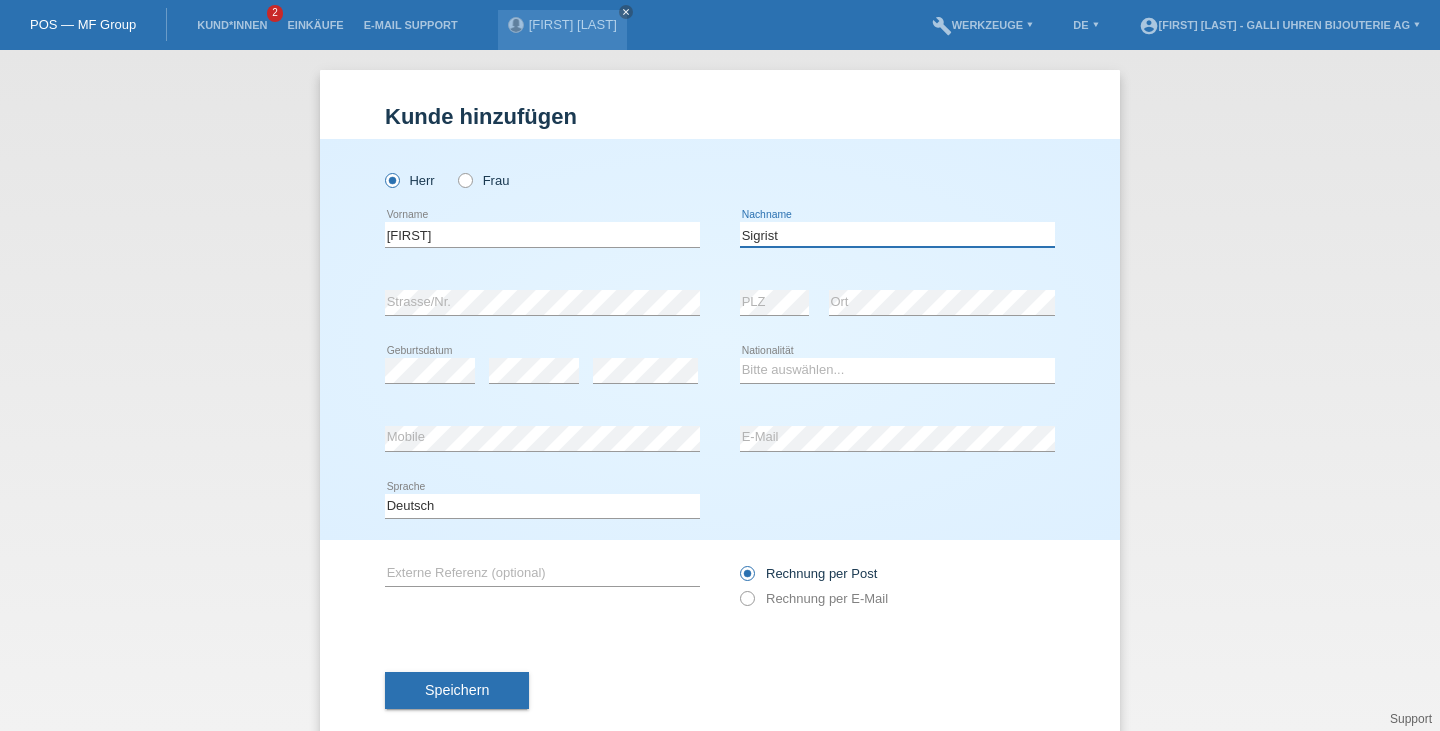 type on "[LAST]" 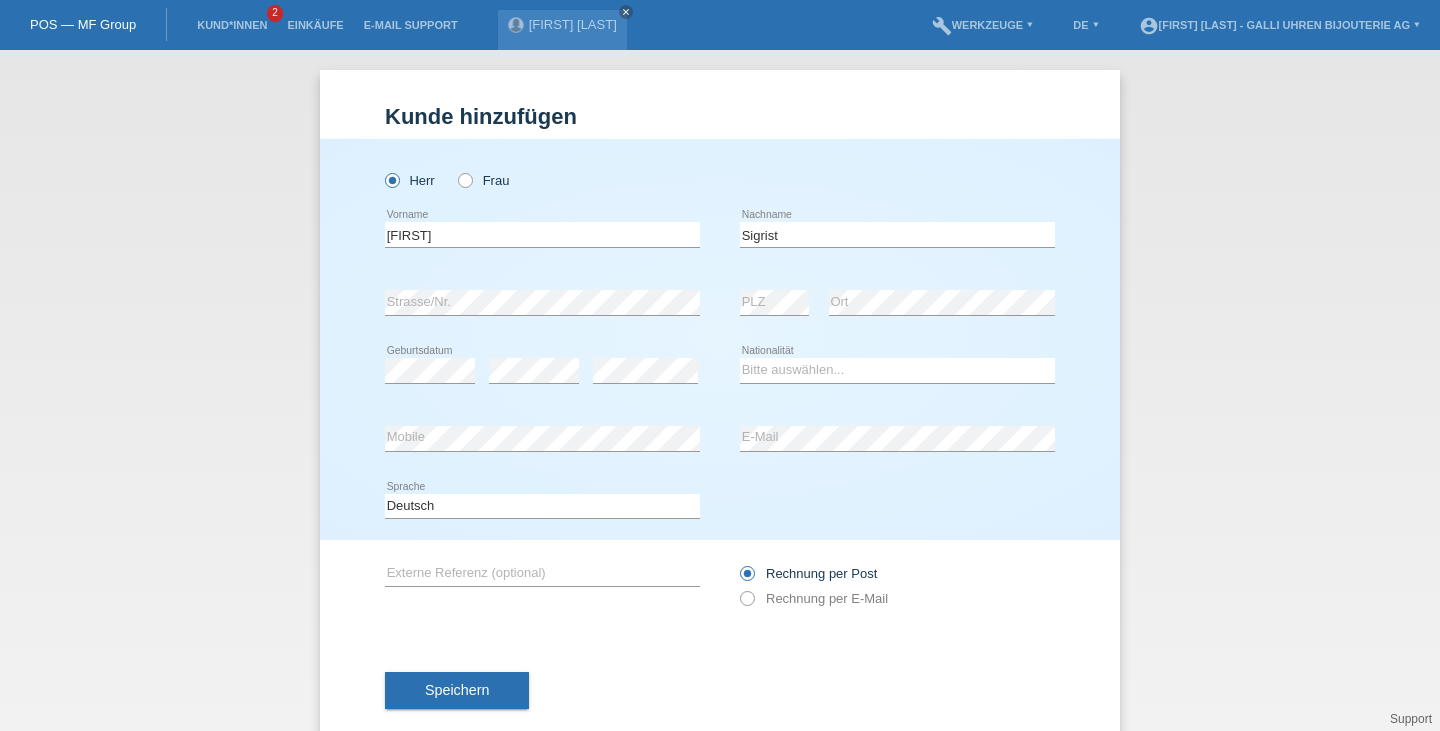 click at bounding box center [542, 247] 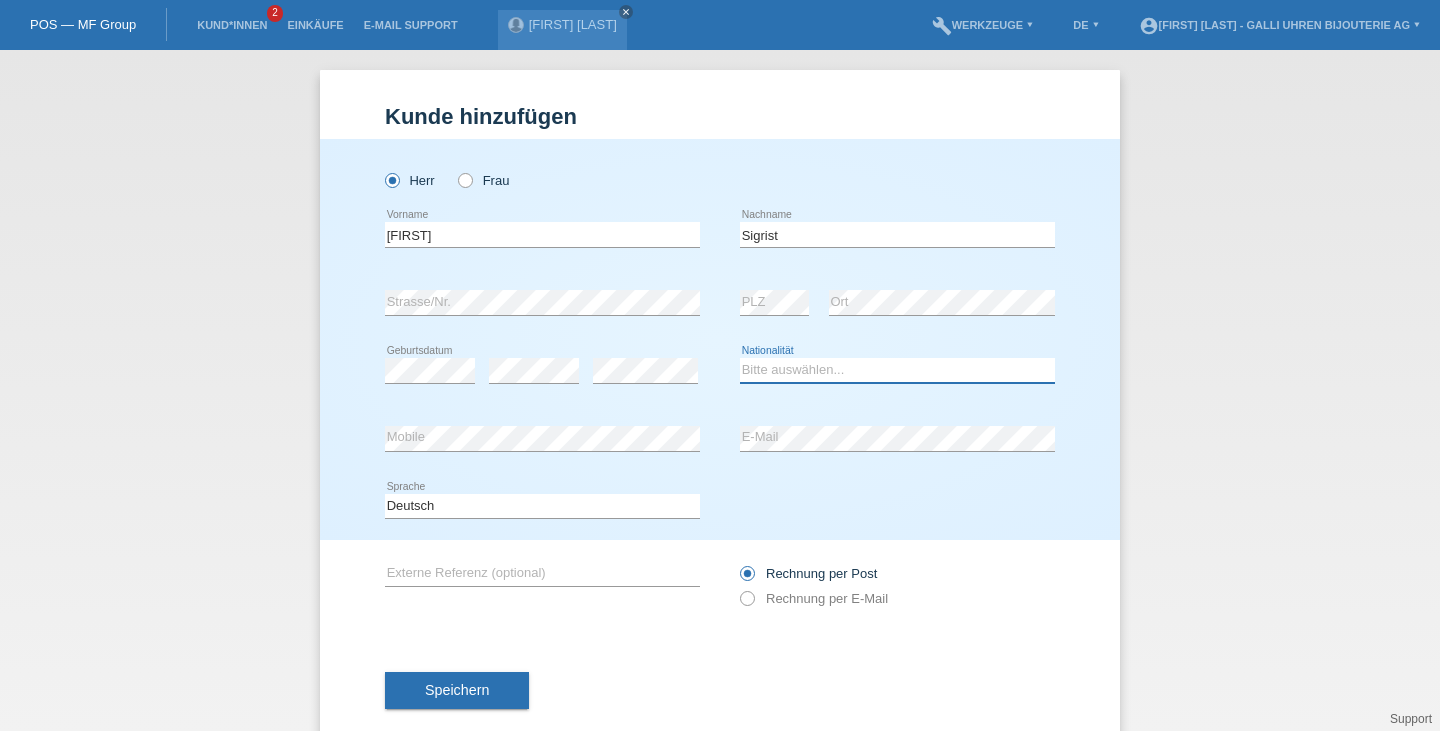 click on "Bitte auswählen...
Schweiz
Deutschland
Liechtenstein
Österreich
------------
Afghanistan
Ägypten
Åland
Albanien
Algerien" at bounding box center [897, 370] 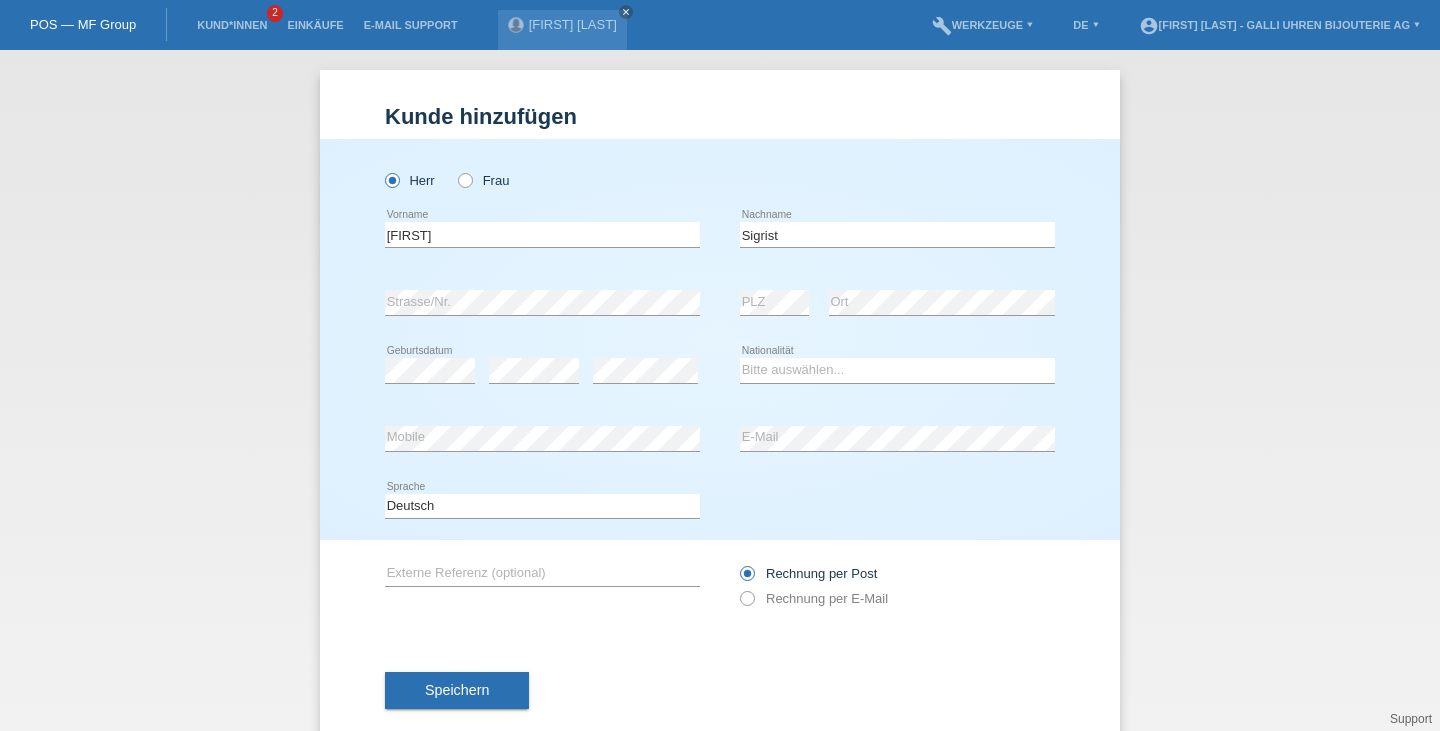 click at bounding box center (542, 247) 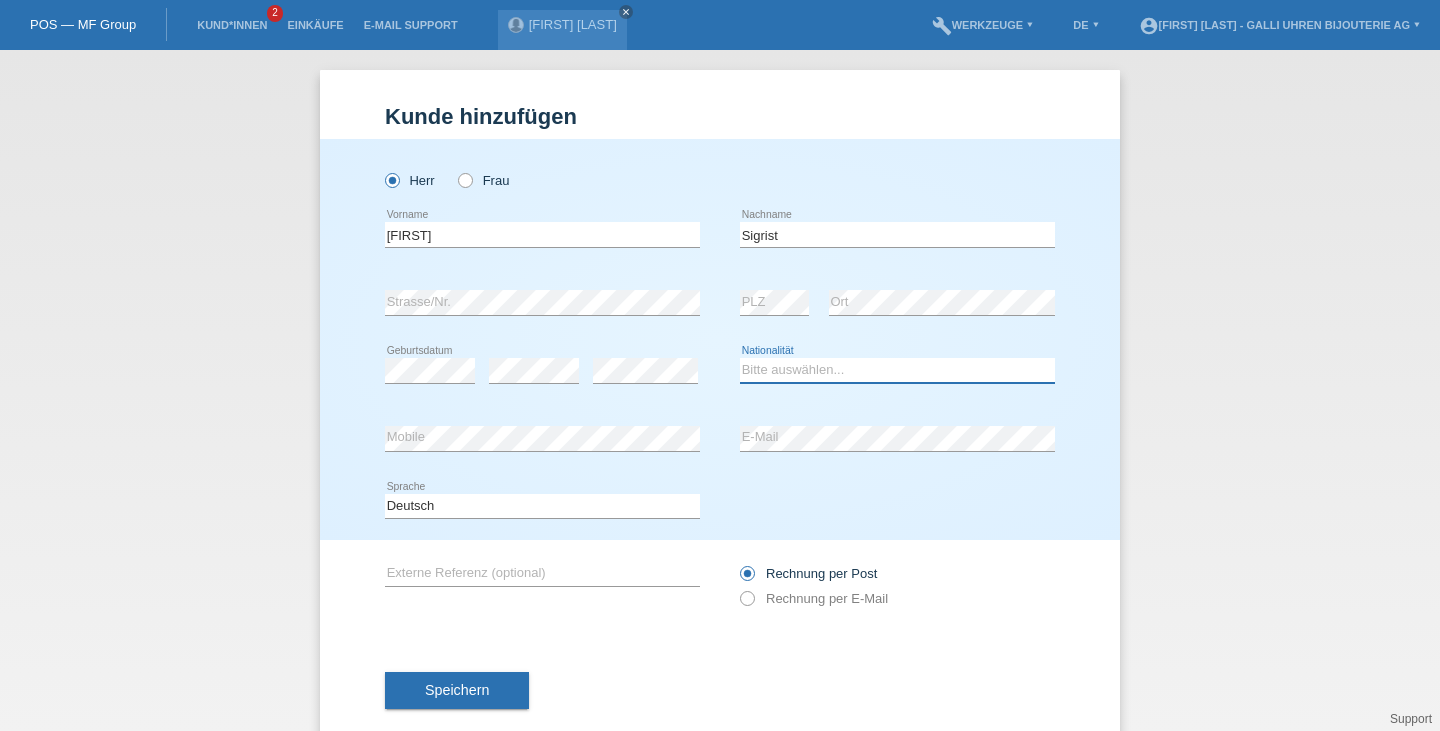 click on "Bitte auswählen...
Schweiz
Deutschland
Liechtenstein
Österreich
------------
Afghanistan
Ägypten
Åland
Albanien
Algerien" at bounding box center [897, 370] 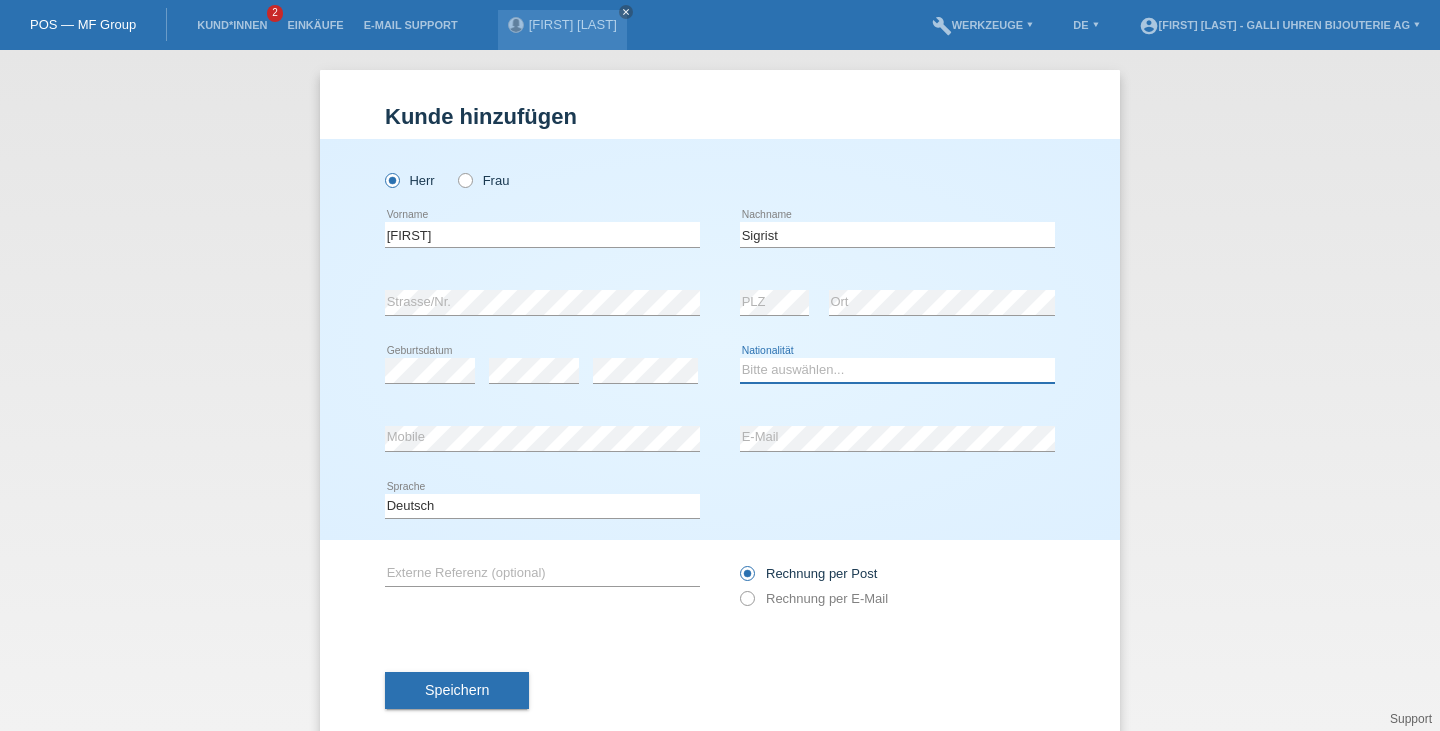 select on "CH" 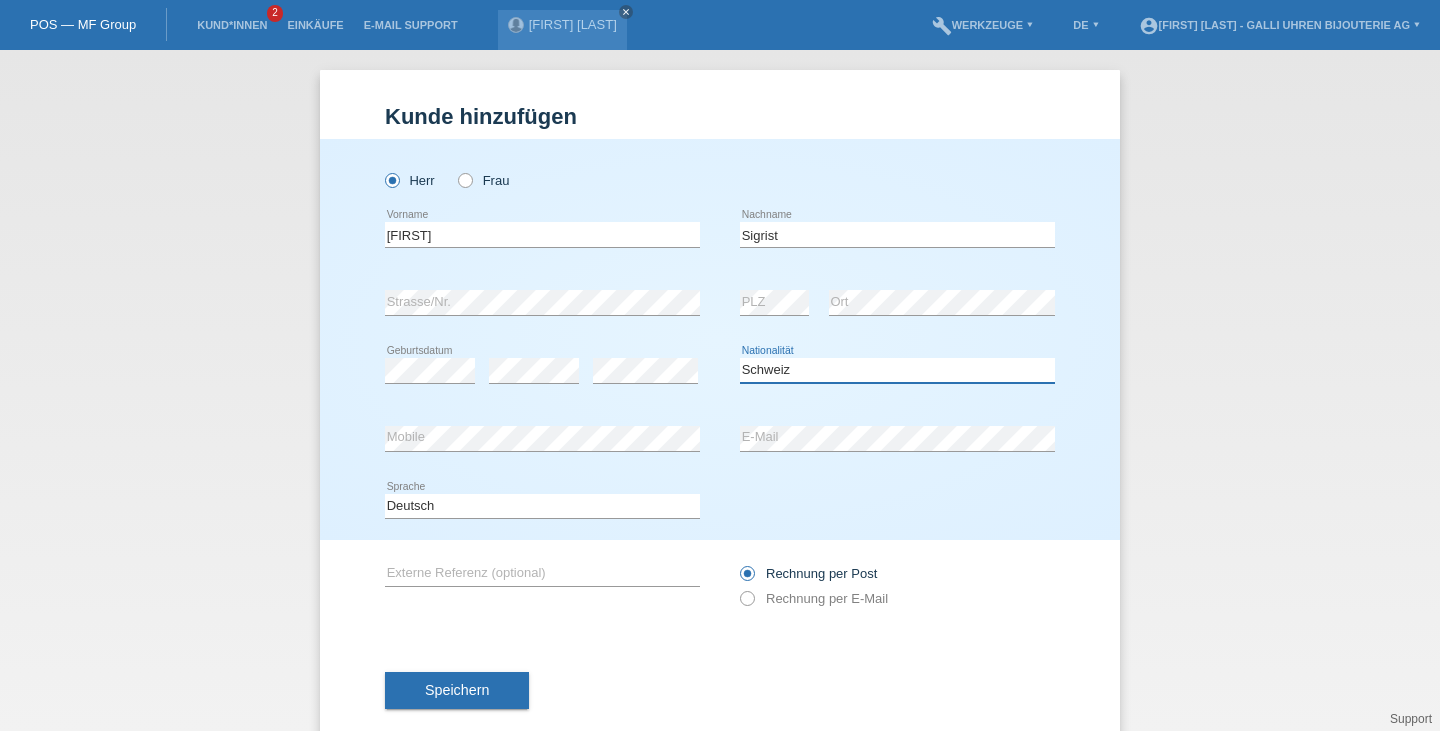 click on "Bitte auswählen...
Schweiz
Deutschland
Liechtenstein
Österreich
------------
Afghanistan
Ägypten
Åland
Albanien
Algerien" at bounding box center [897, 370] 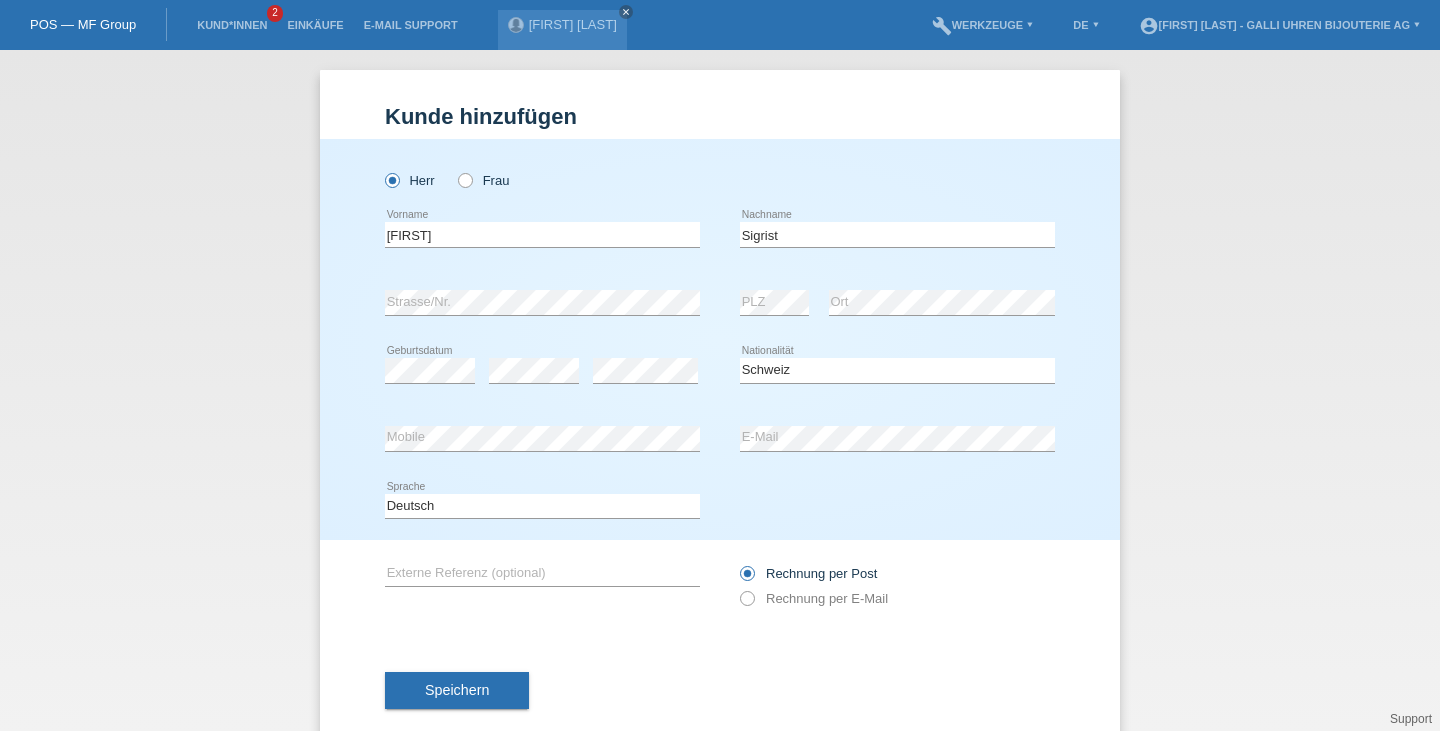 click on "error
E-Mail" at bounding box center [897, 146] 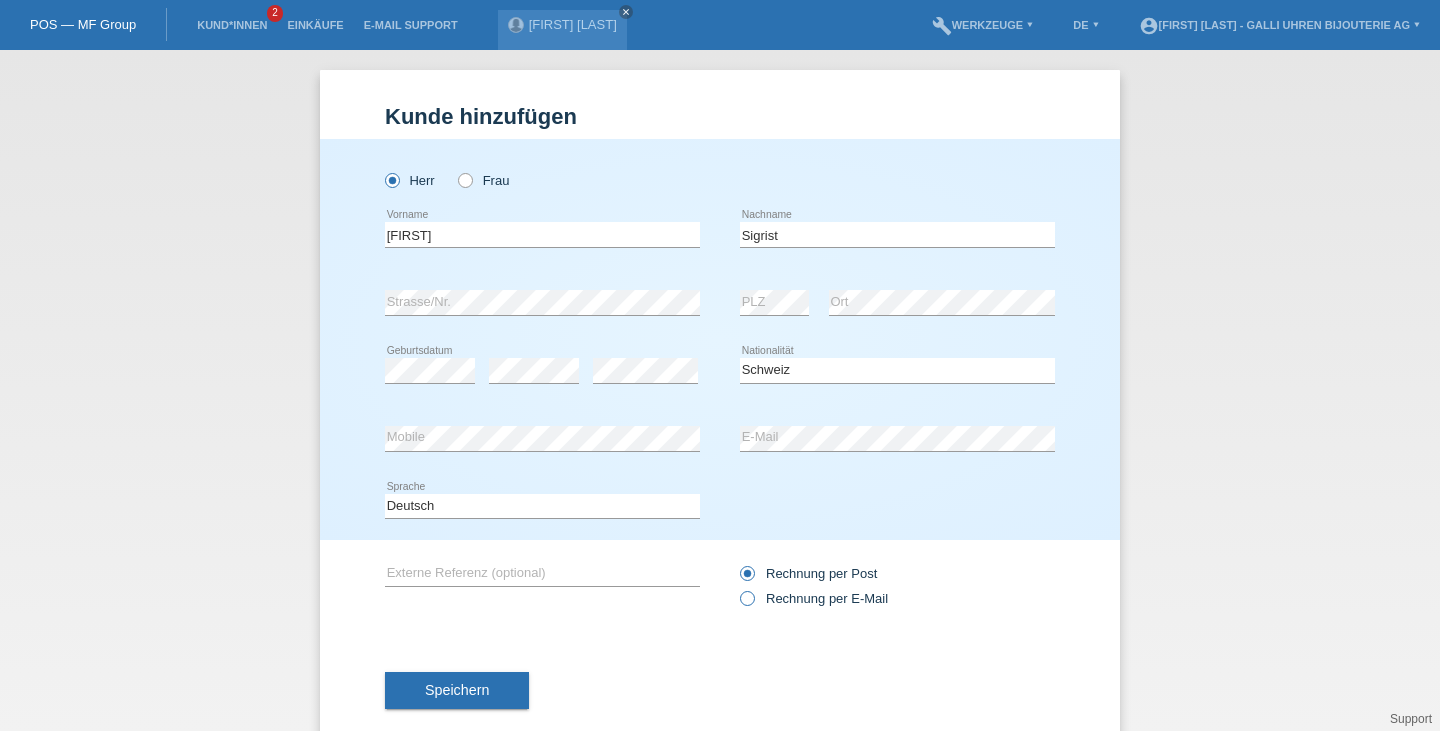 click at bounding box center (737, 563) 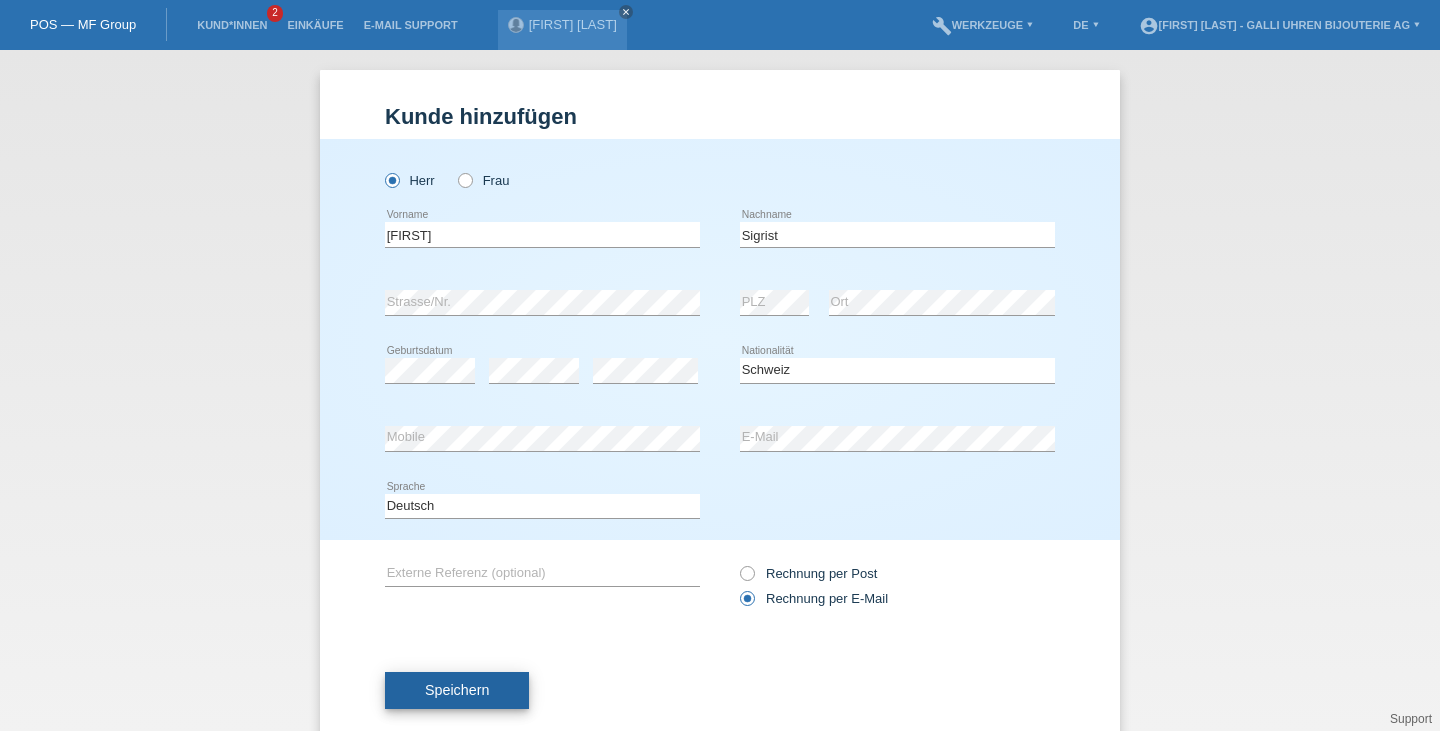 click on "Speichern" at bounding box center [457, 690] 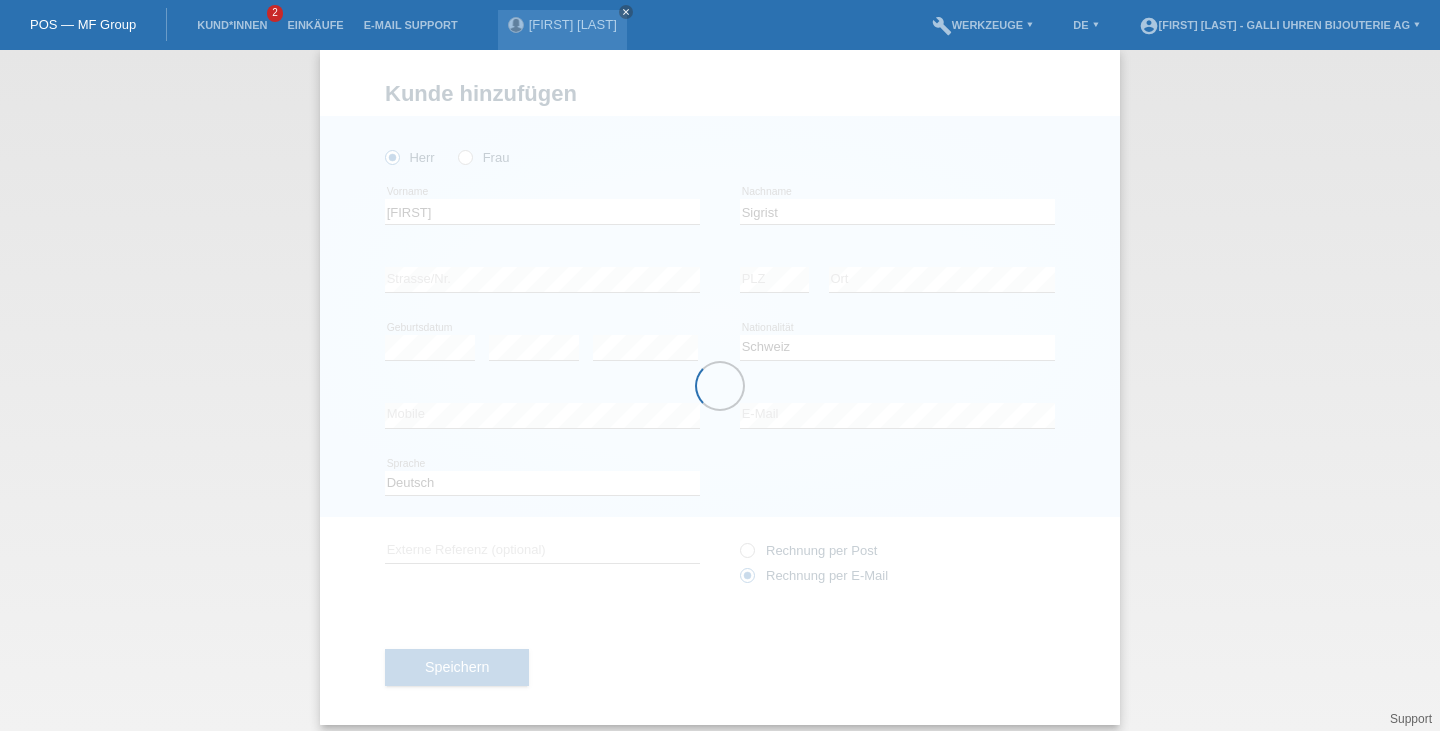 scroll, scrollTop: 39, scrollLeft: 0, axis: vertical 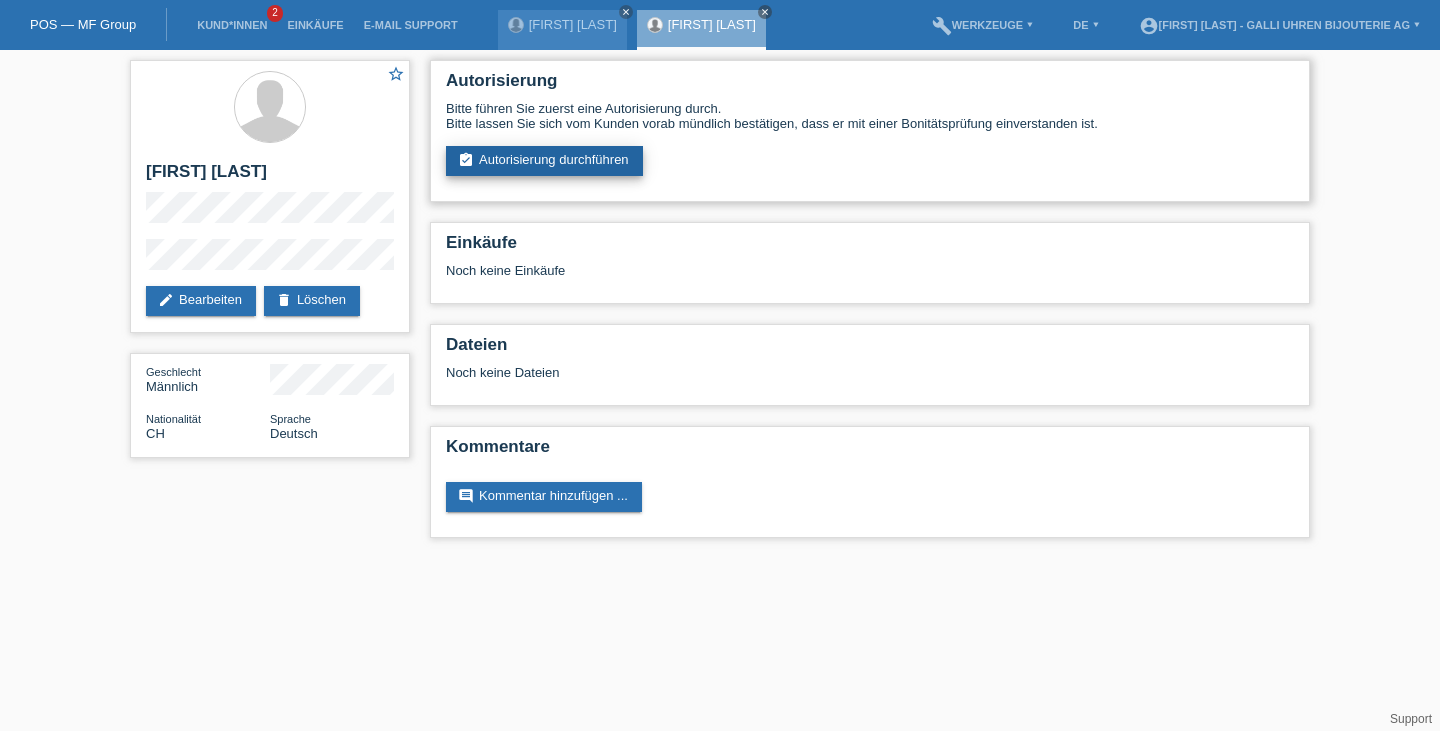 click on "assignment_turned_in  Autorisierung durchführen" at bounding box center [544, 161] 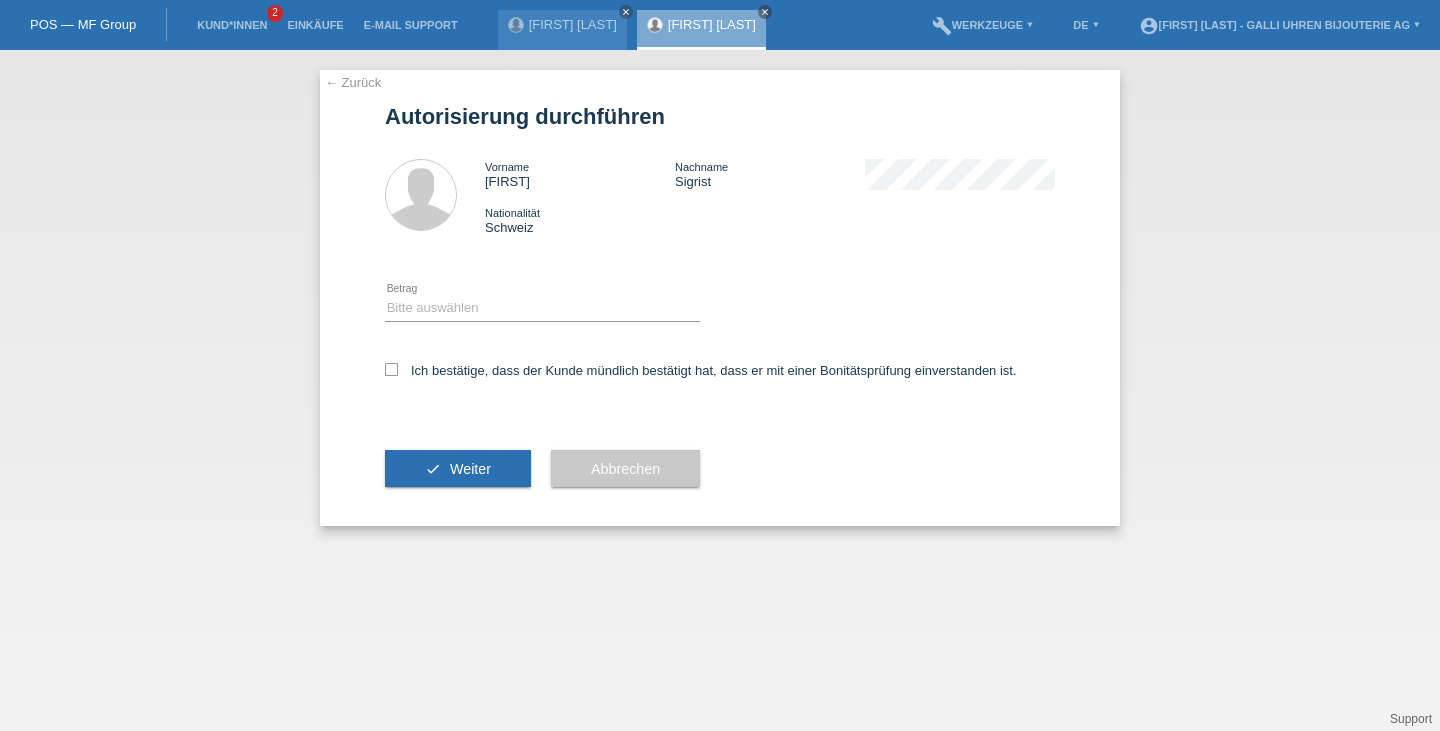 scroll, scrollTop: 0, scrollLeft: 0, axis: both 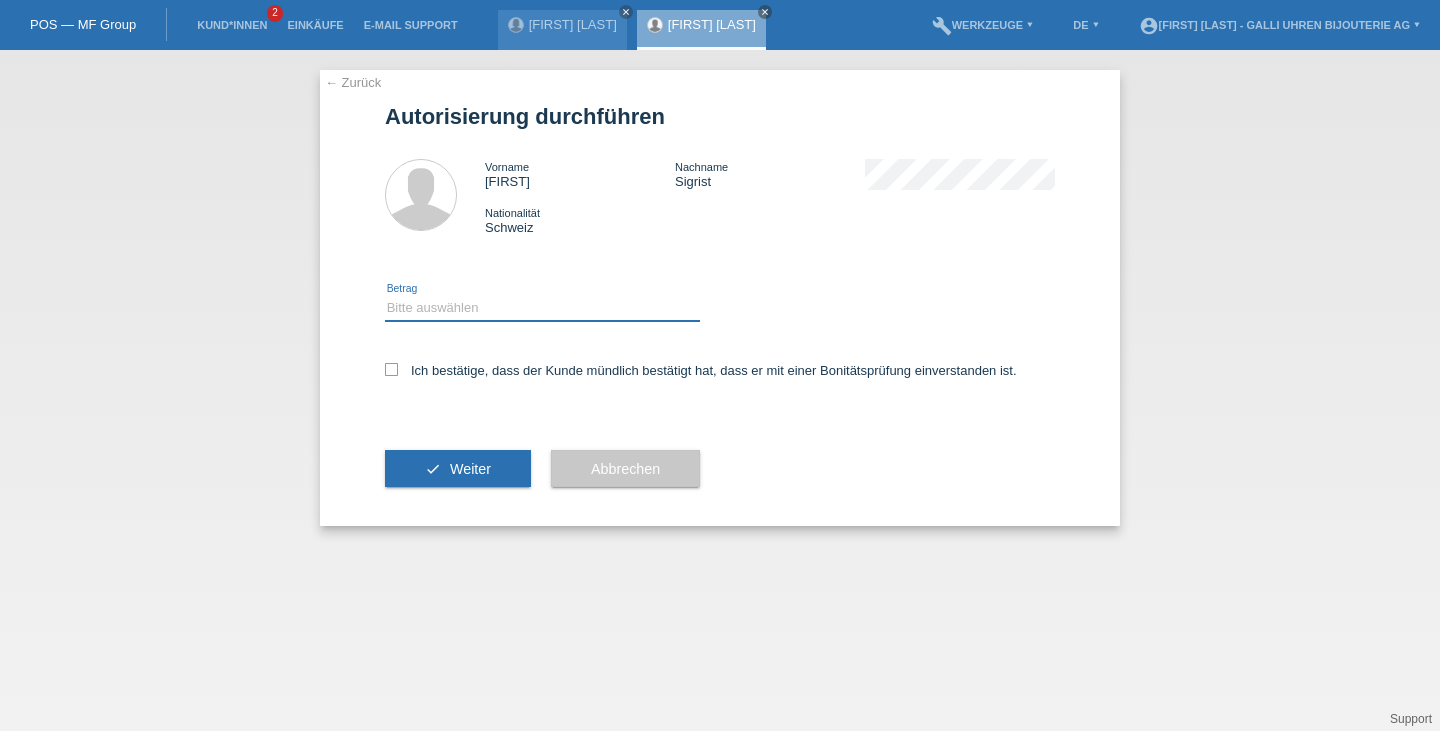 click on "Bitte auswählen
CHF 1.00 - CHF 499.00
CHF 500.00 - CHF 1'999.00
CHF 2'000.00 - CHF 12'000.00" at bounding box center [542, 308] 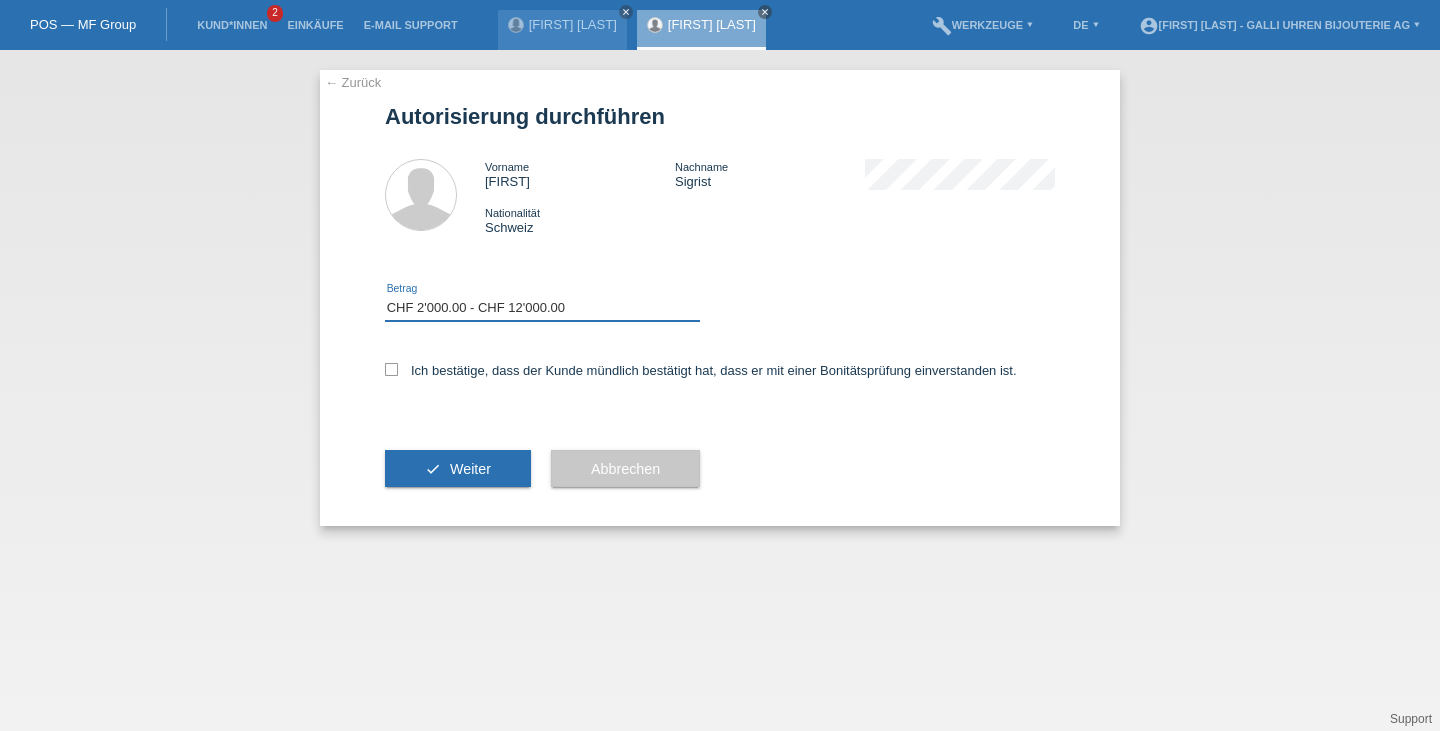click on "Bitte auswählen
CHF 1.00 - CHF 499.00
CHF 500.00 - CHF 1'999.00
CHF 2'000.00 - CHF 12'000.00" at bounding box center [542, 308] 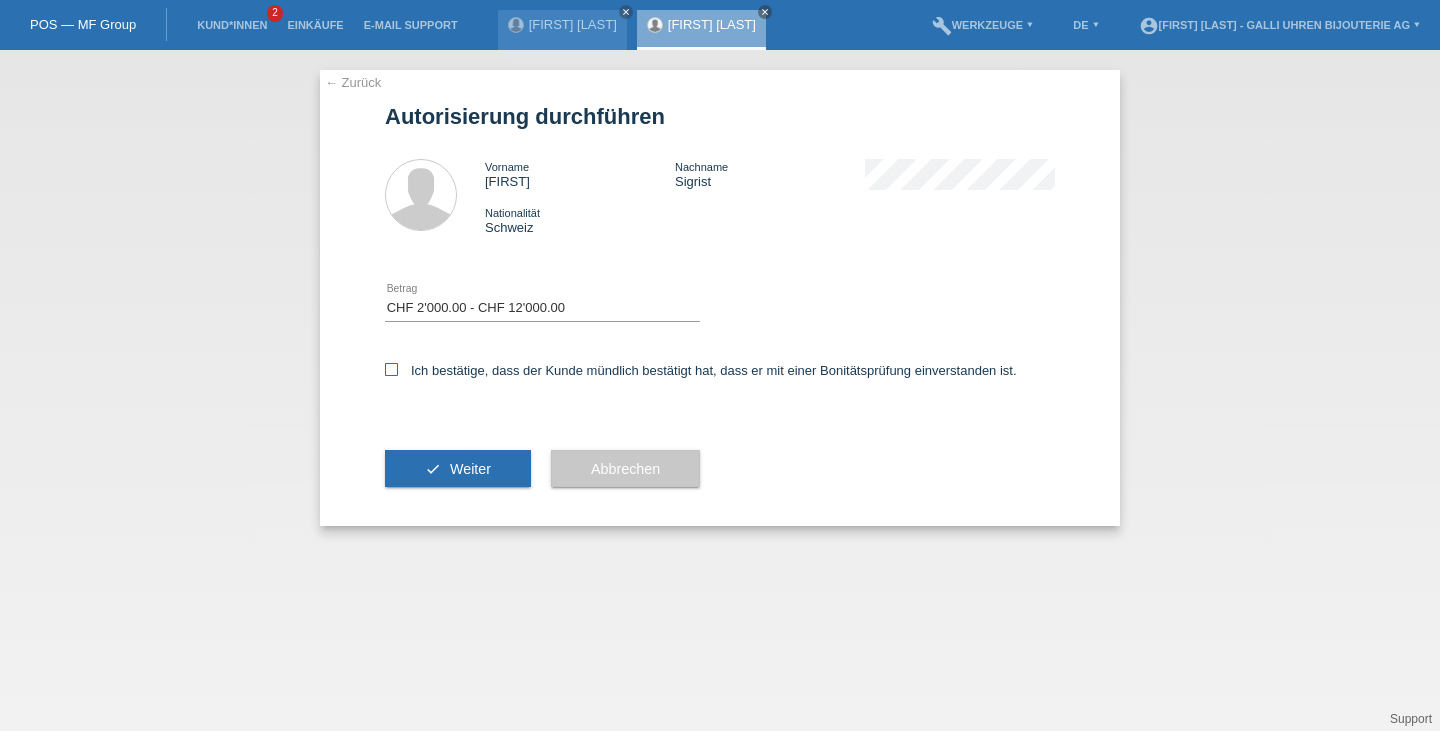 click on "Ich bestätige, dass der Kunde mündlich bestätigt hat, dass er mit einer Bonitätsprüfung einverstanden ist." at bounding box center [701, 370] 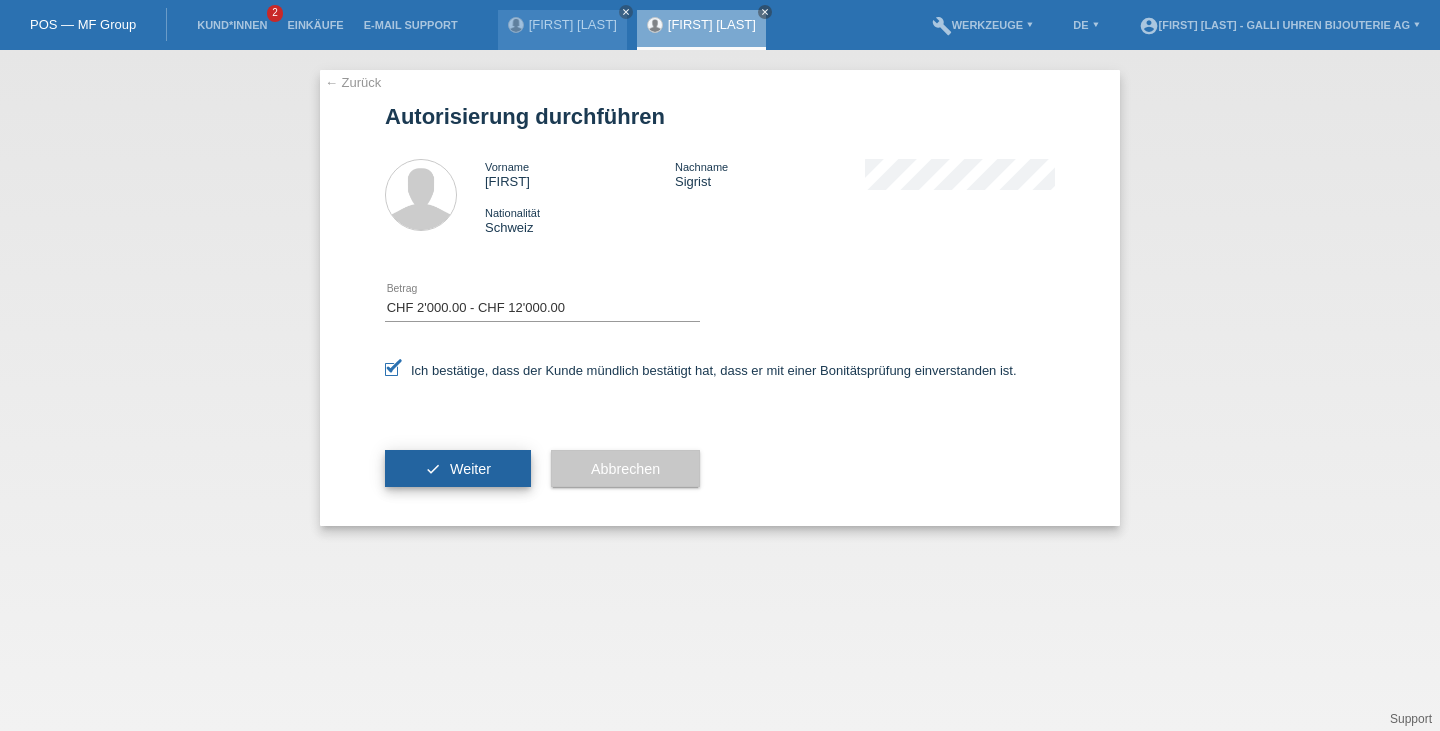 click on "Weiter" at bounding box center [470, 469] 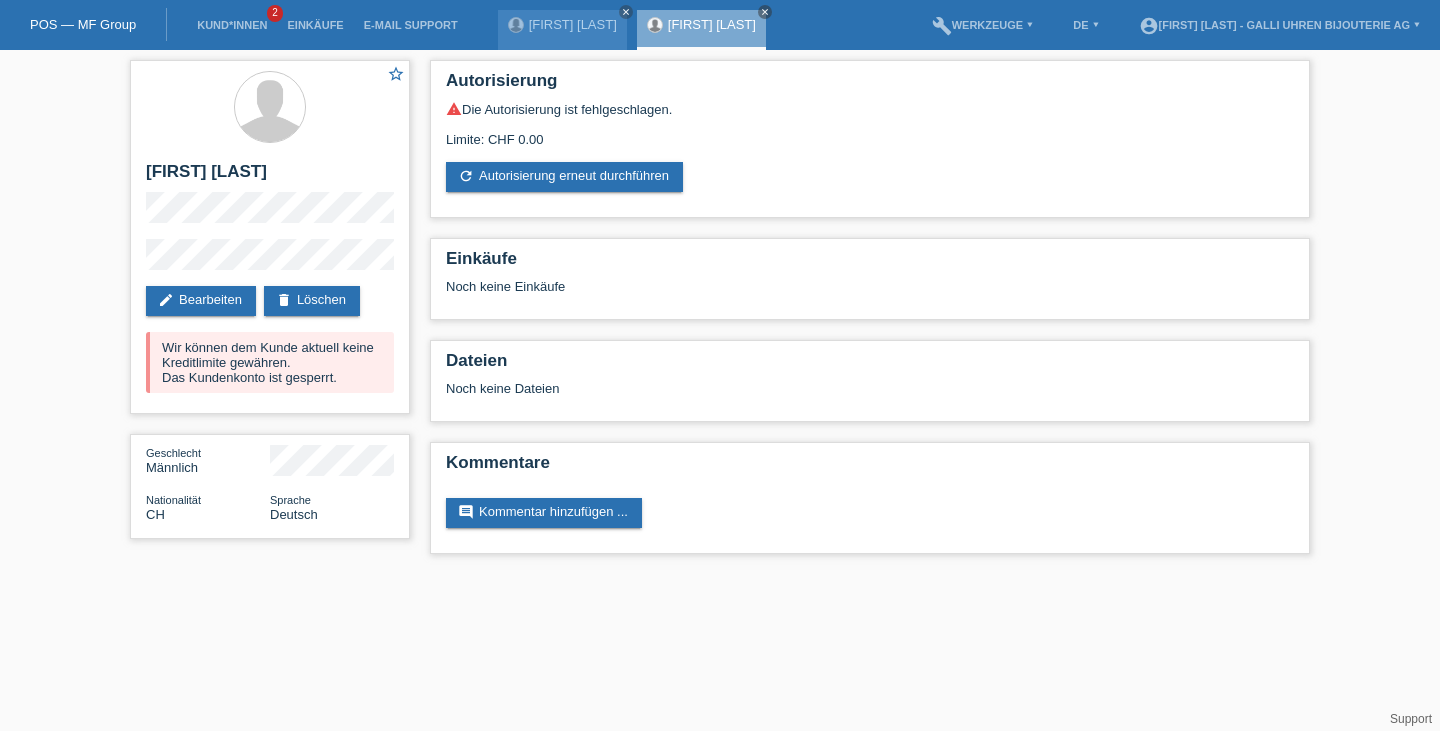 scroll, scrollTop: 0, scrollLeft: 0, axis: both 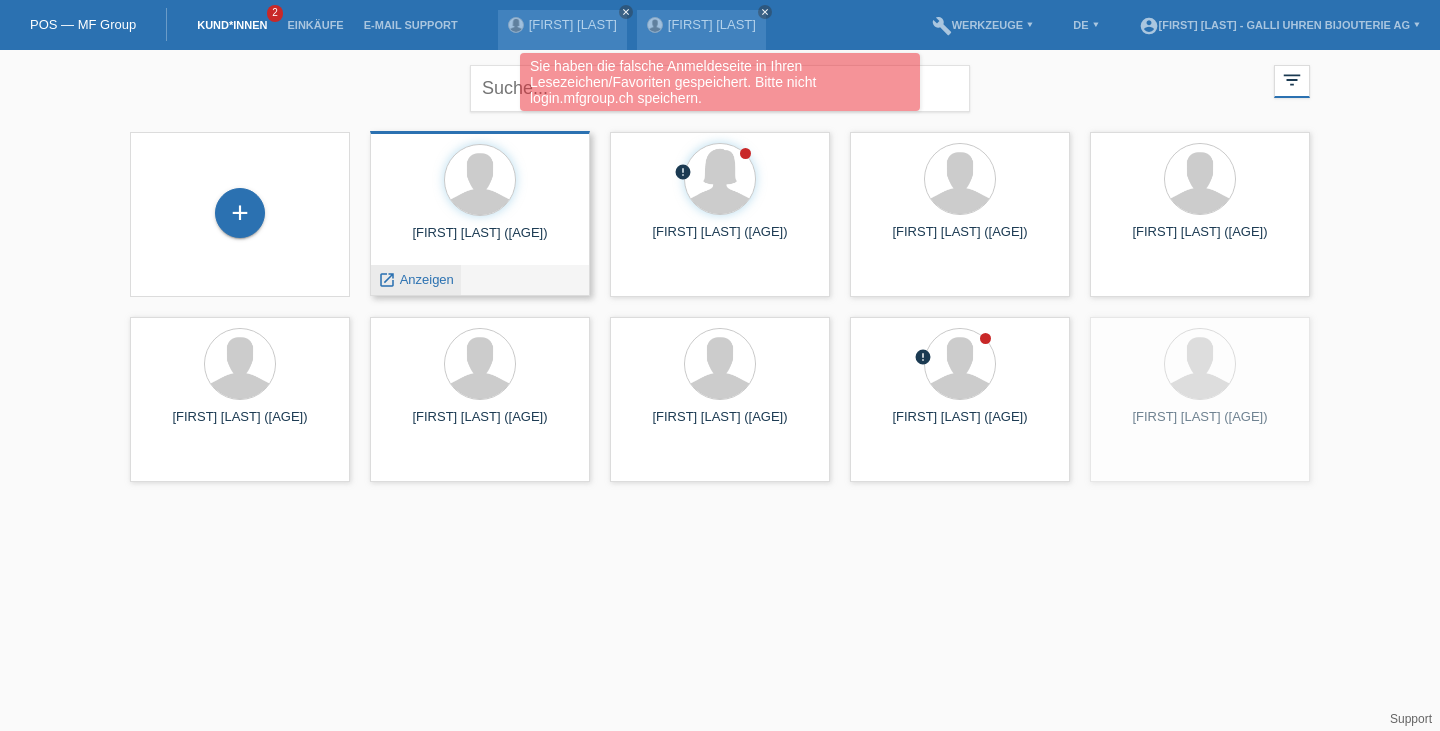 click on "launch   Anzeigen" at bounding box center (416, 279) 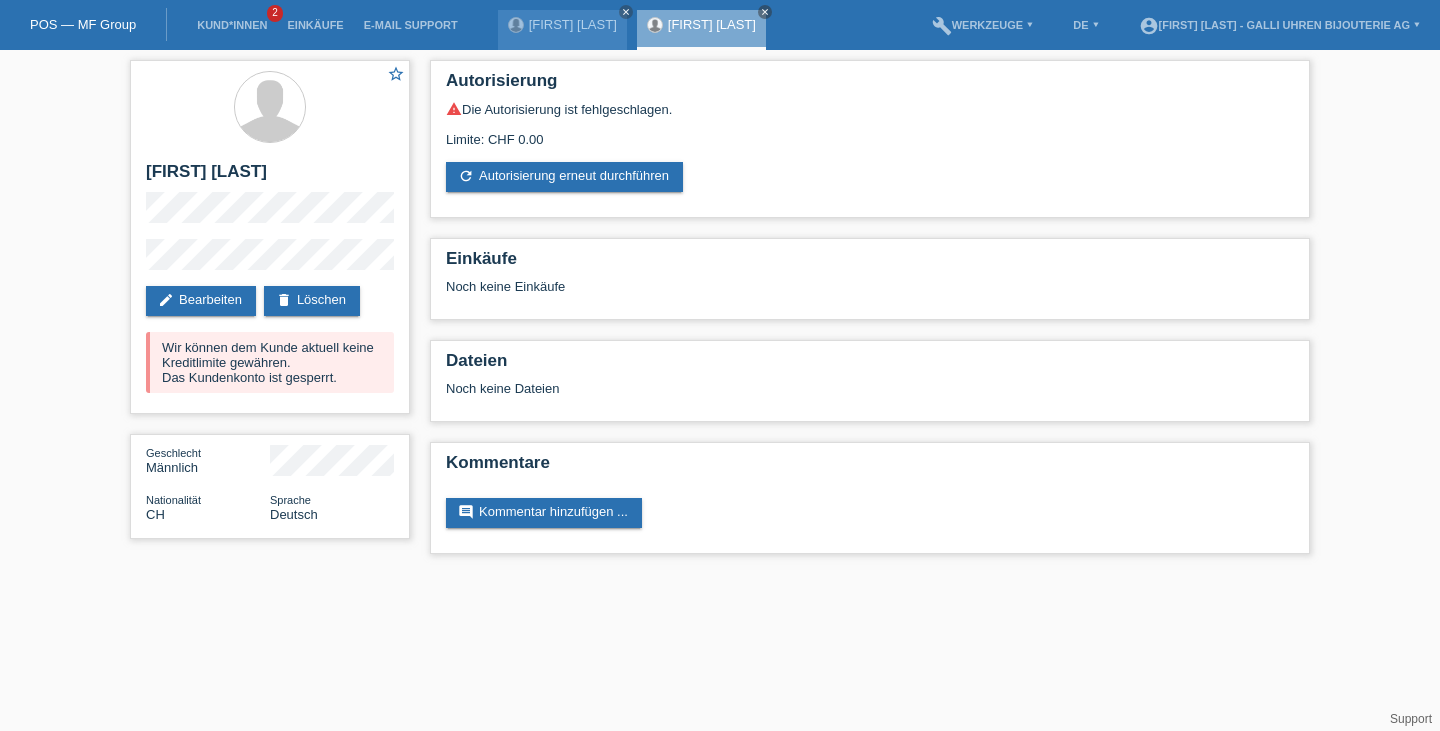 scroll, scrollTop: 0, scrollLeft: 0, axis: both 